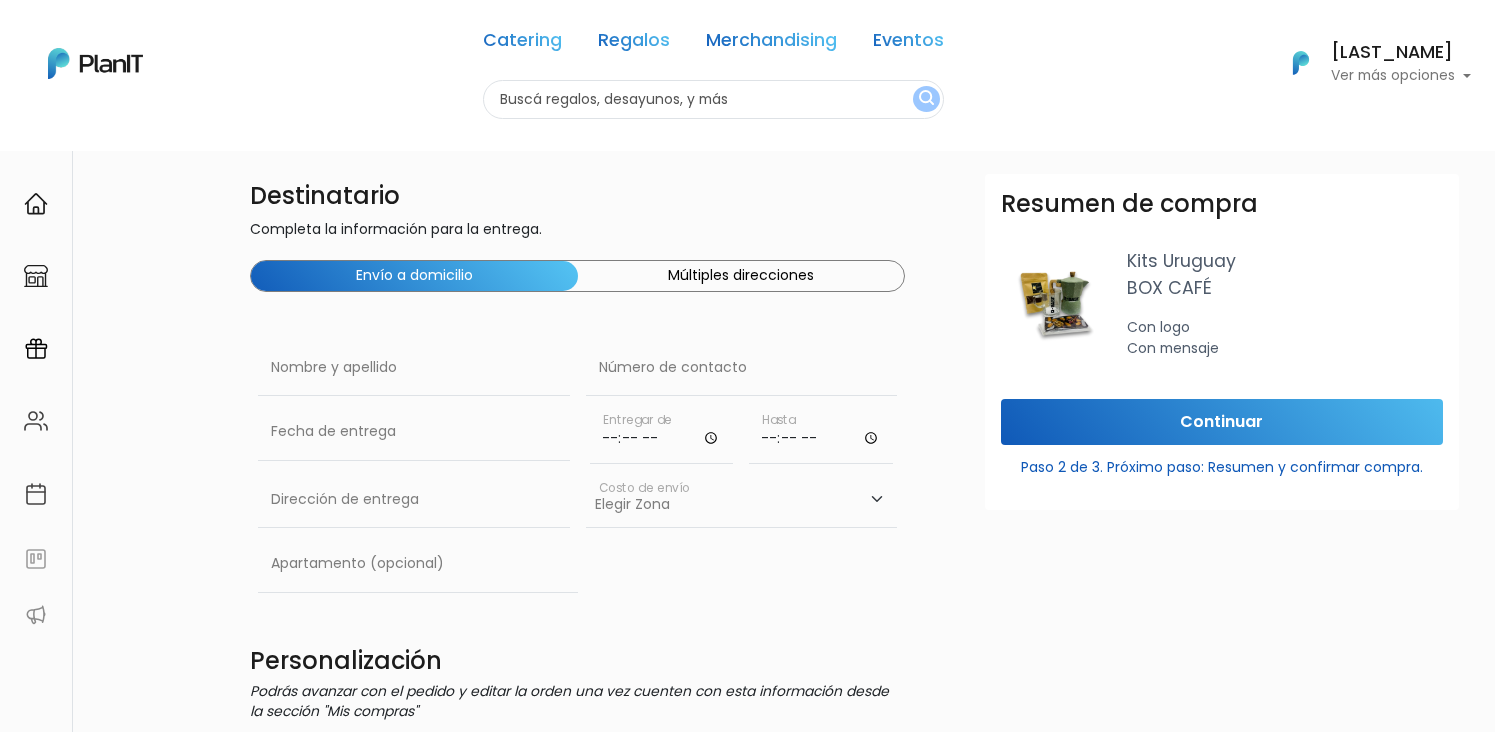 scroll, scrollTop: 0, scrollLeft: 0, axis: both 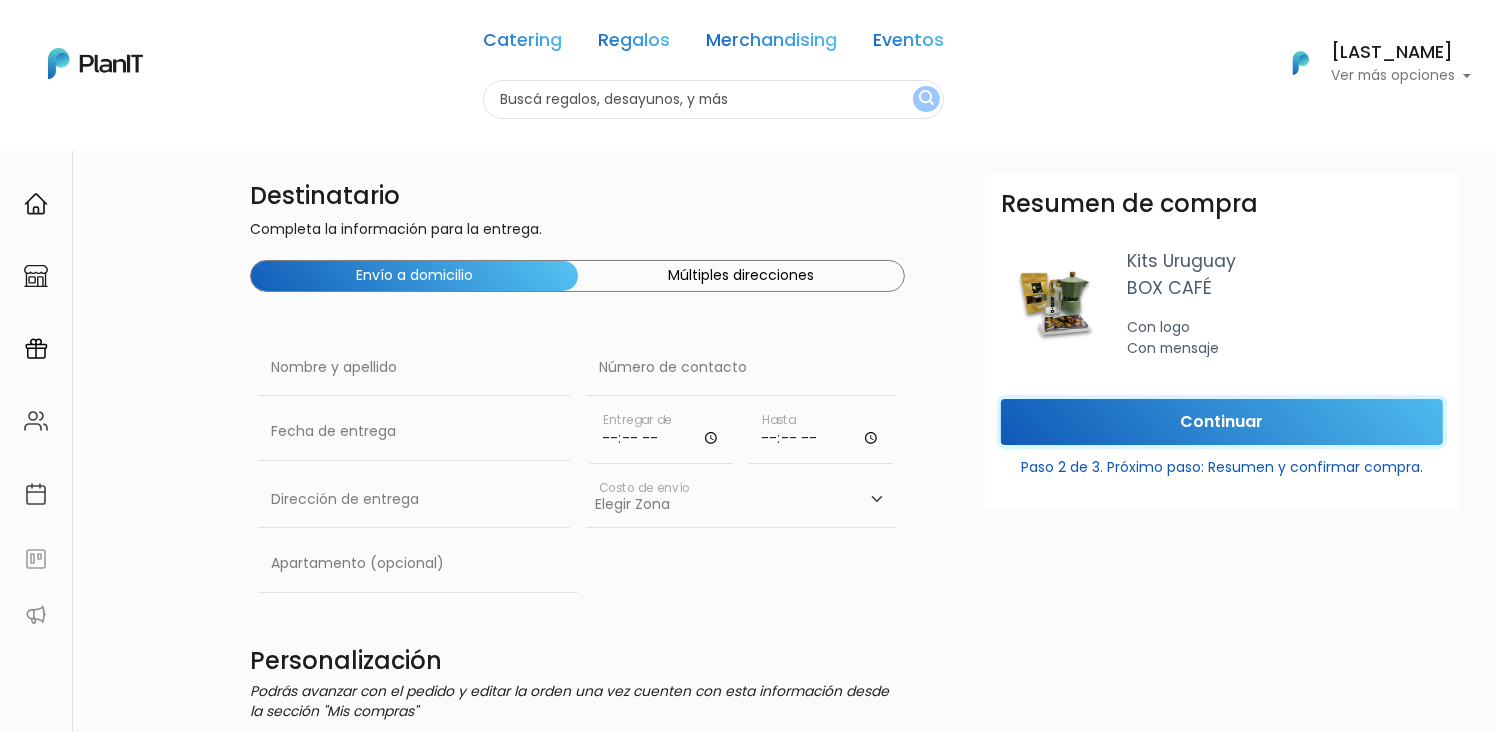click on "Continuar" at bounding box center (1222, 422) 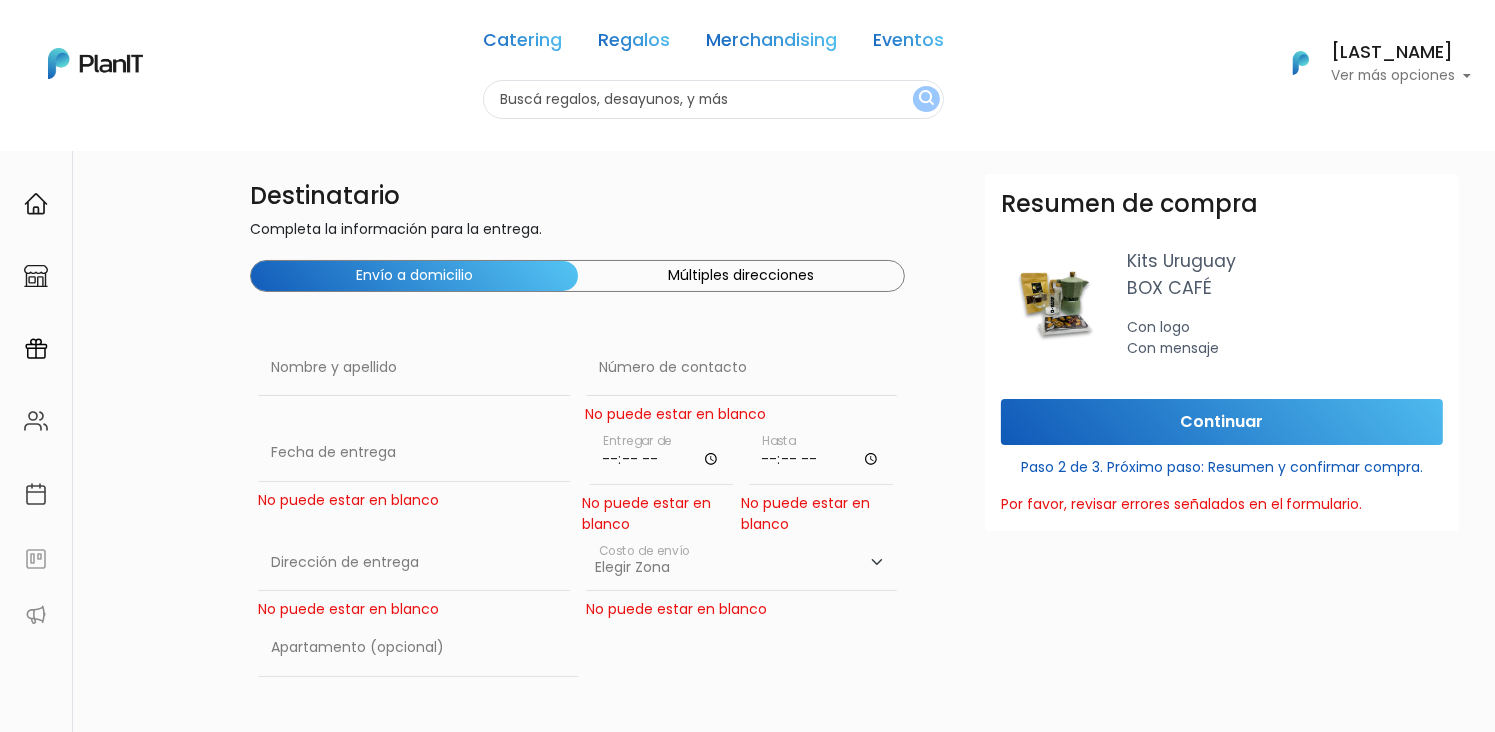 scroll, scrollTop: 640, scrollLeft: 0, axis: vertical 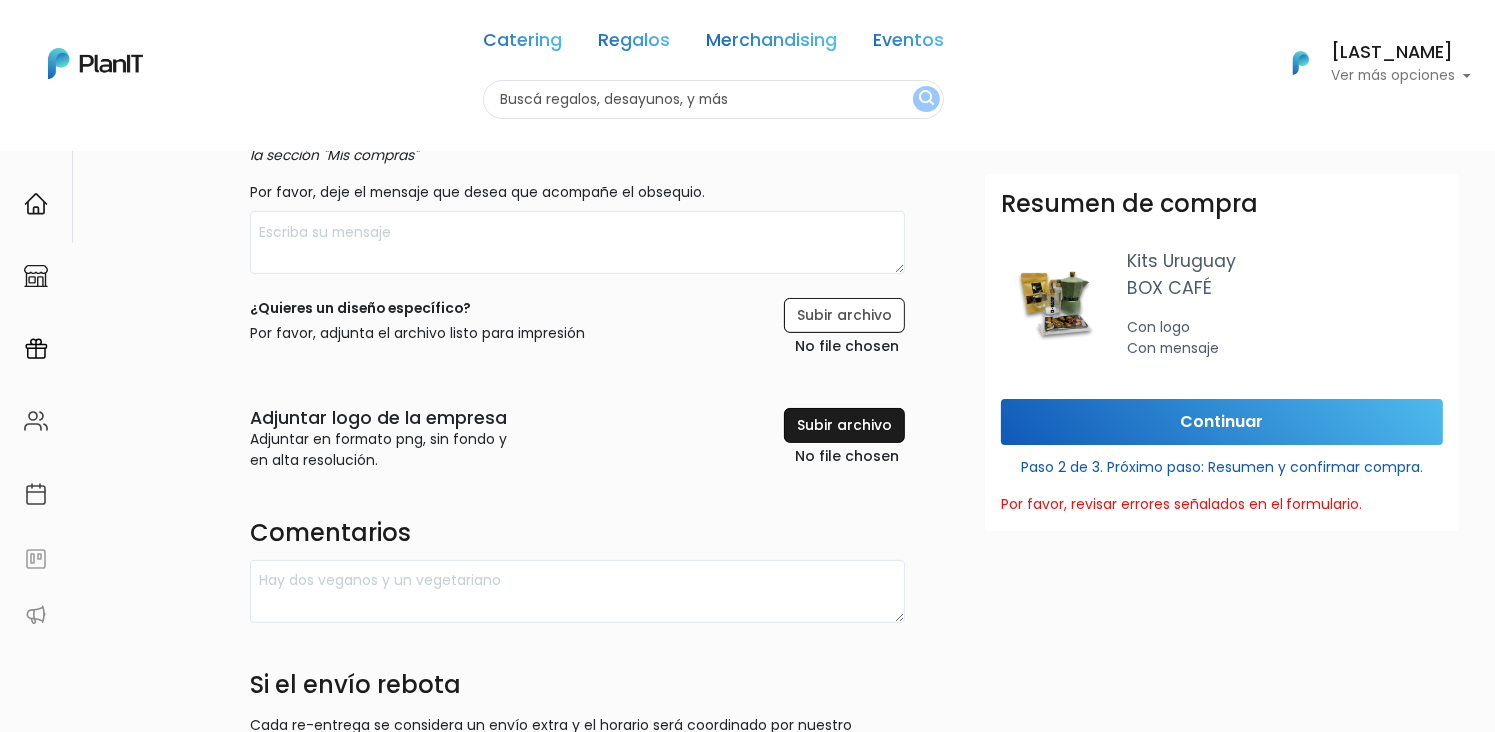 click at bounding box center [798, 439] 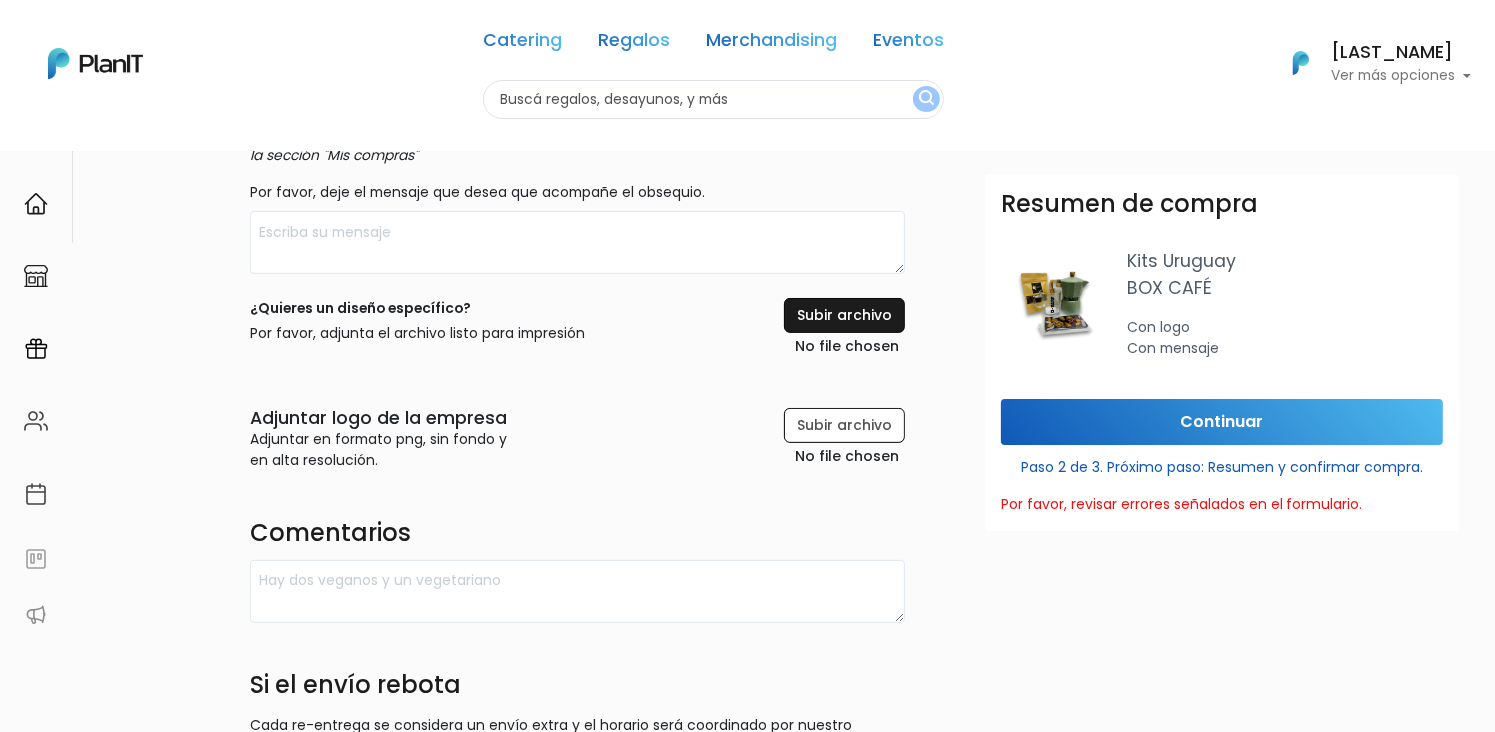 click at bounding box center (798, 329) 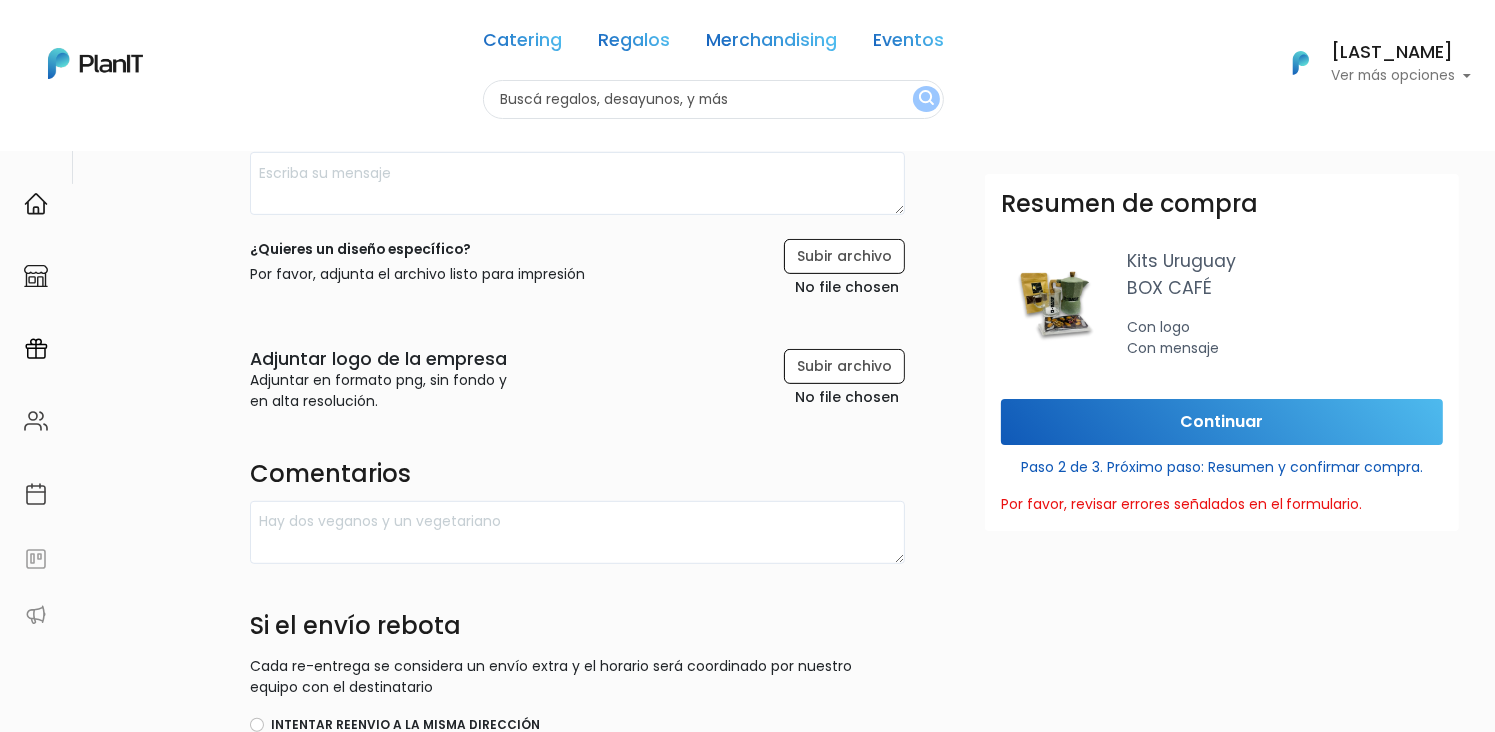 scroll, scrollTop: 704, scrollLeft: 0, axis: vertical 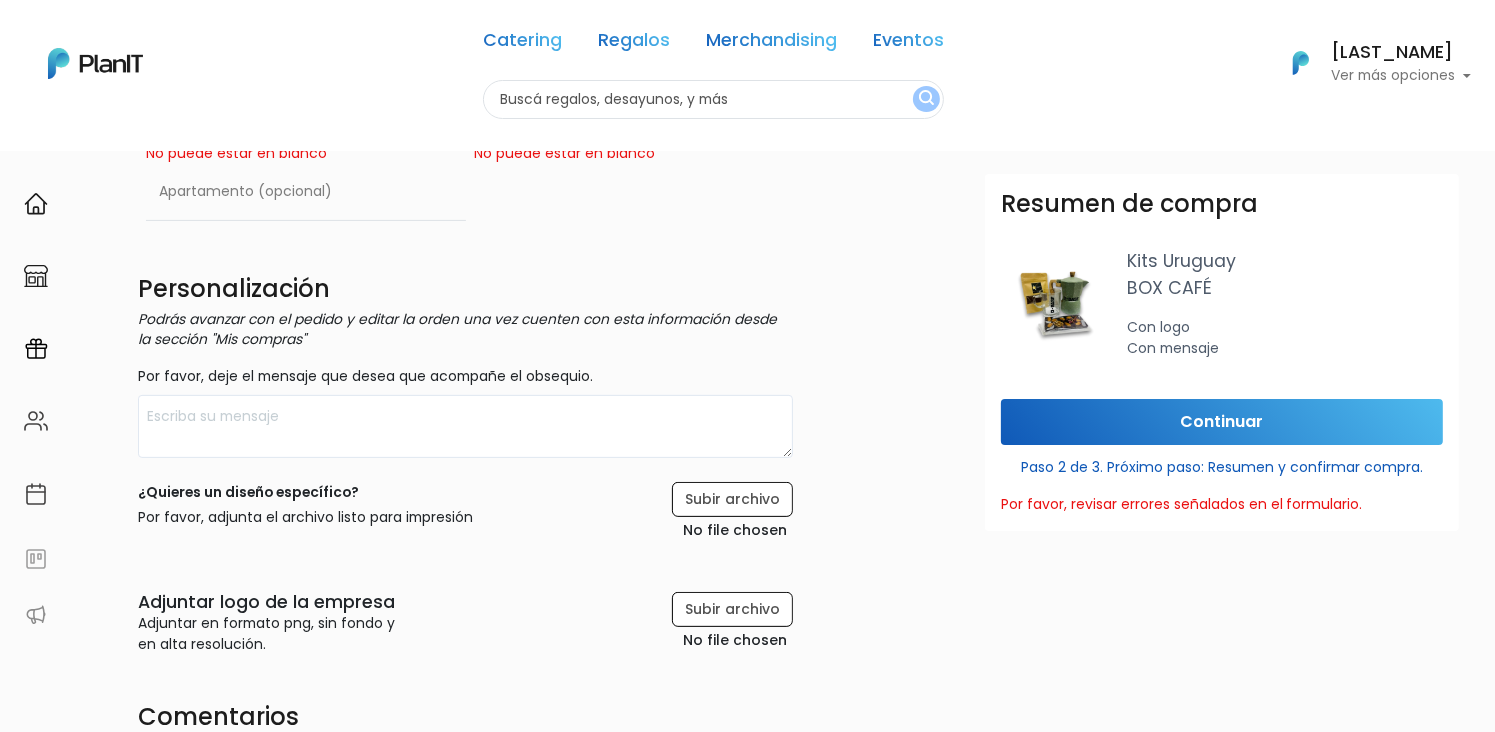 click on "Destinatario
Completa la información para la entrega.
Envío a domicilio
Múltiples direcciones
Nombre y apellido
Número de contacto
No puede estar en blanco
Fecha de entrega
No puede estar en blanco
Fecha de entrega
No puede estar en blanco
Entregar de Hasta 0 0" at bounding box center (817, 509) 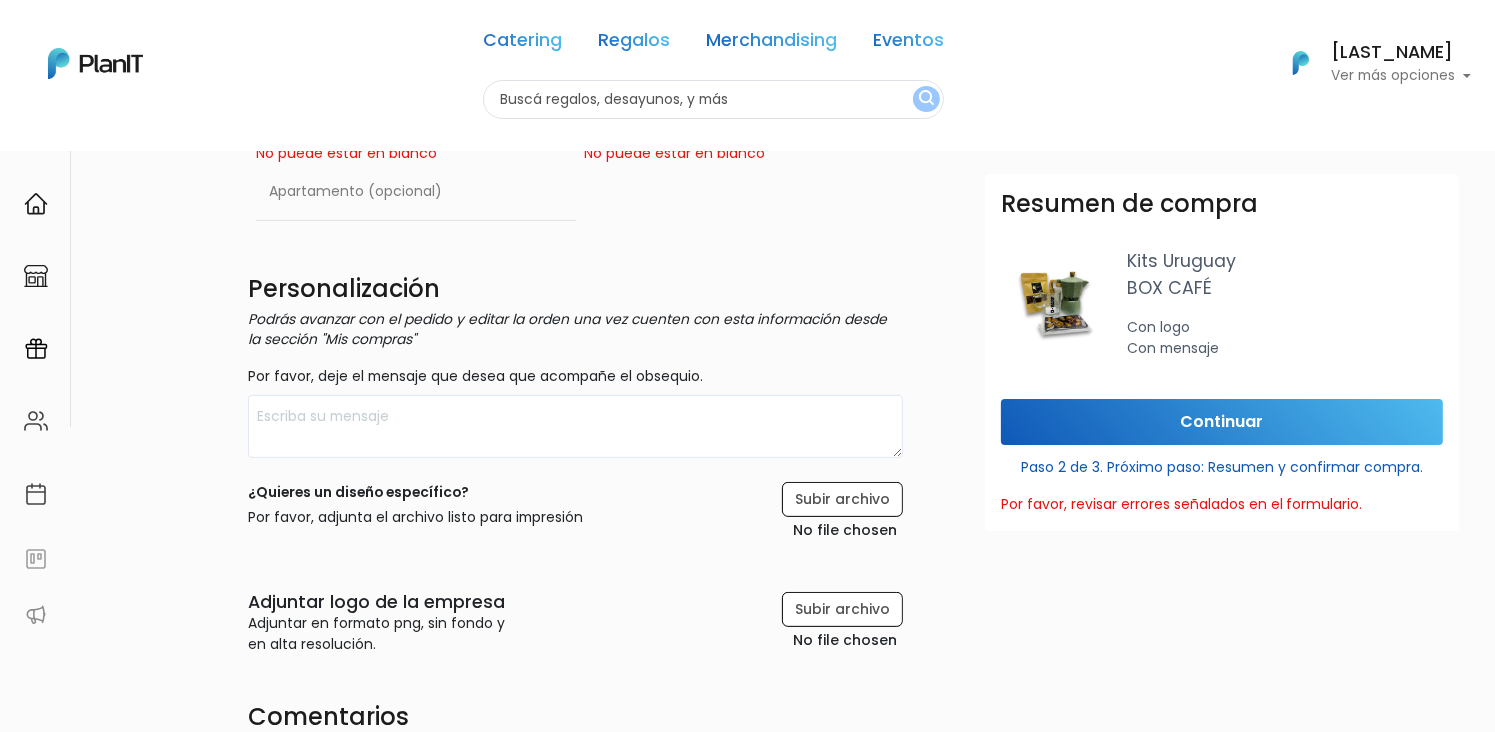 scroll, scrollTop: 456, scrollLeft: 0, axis: vertical 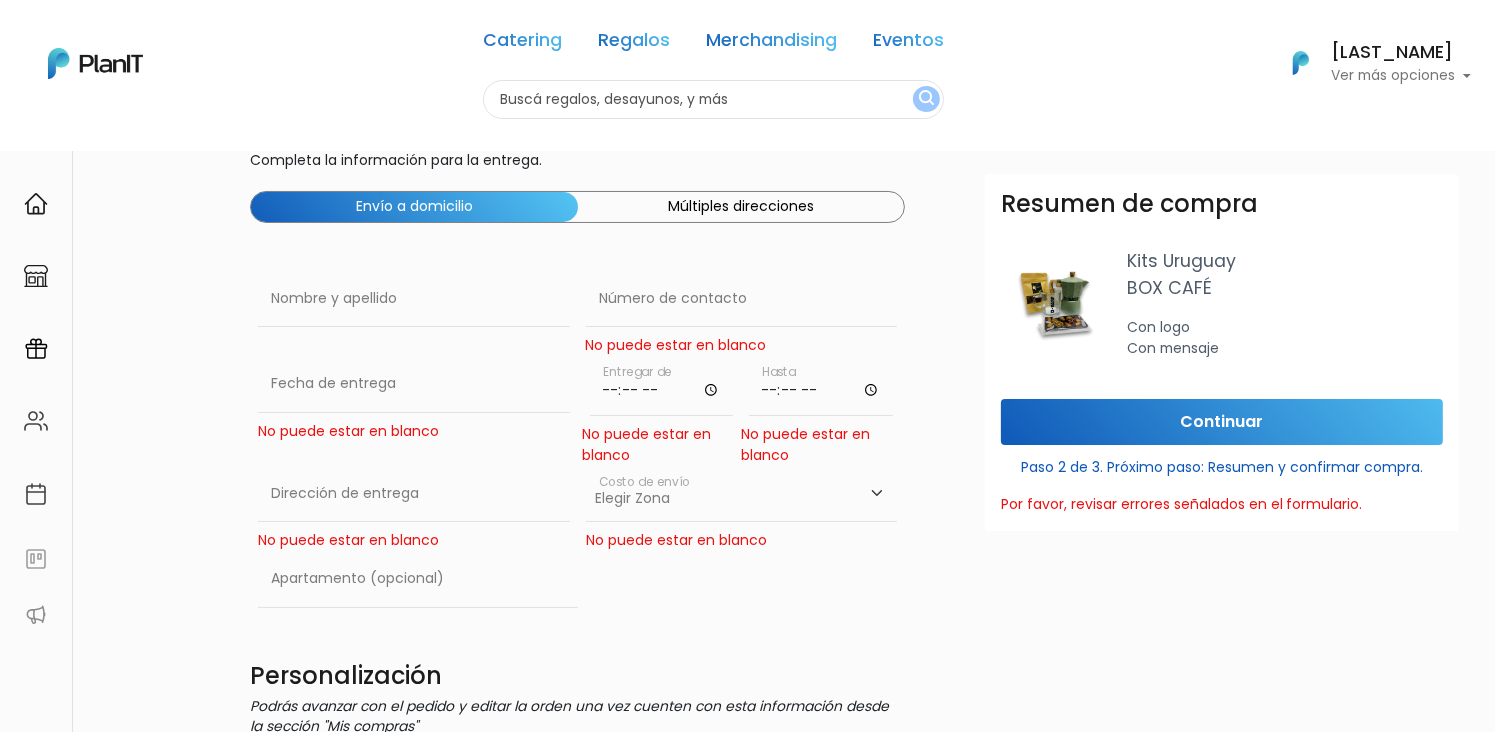 click at bounding box center [662, 386] 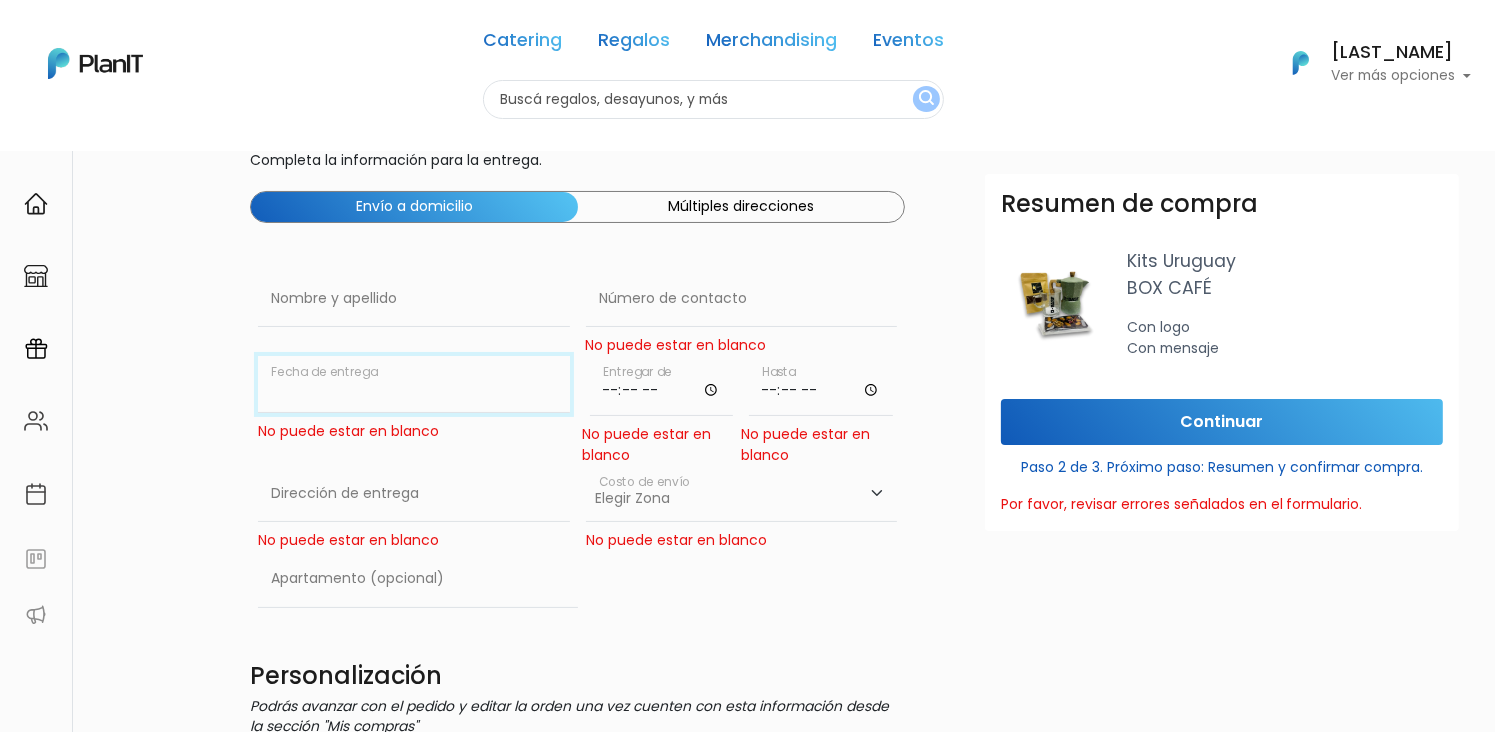 type on "[TIME]" 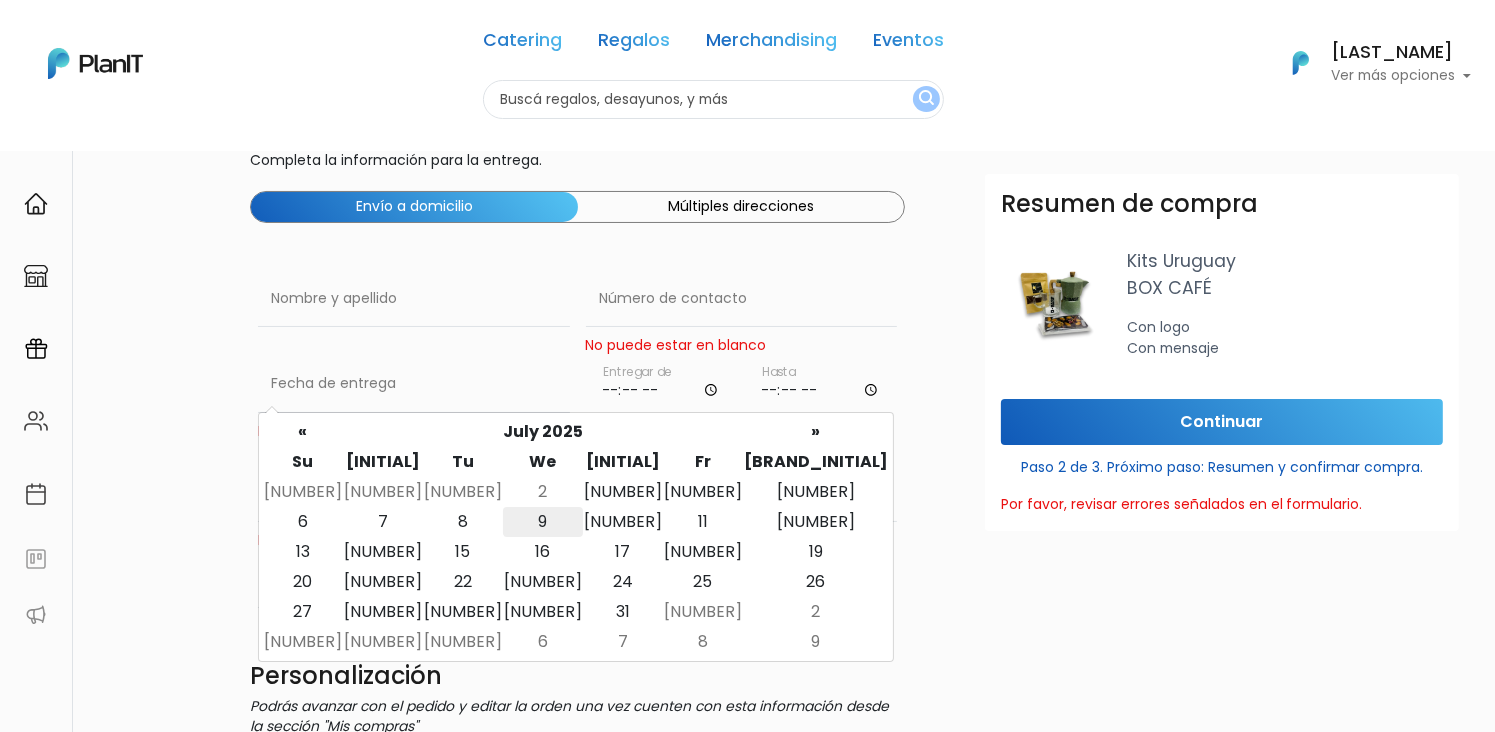 click on "9" at bounding box center [543, 492] 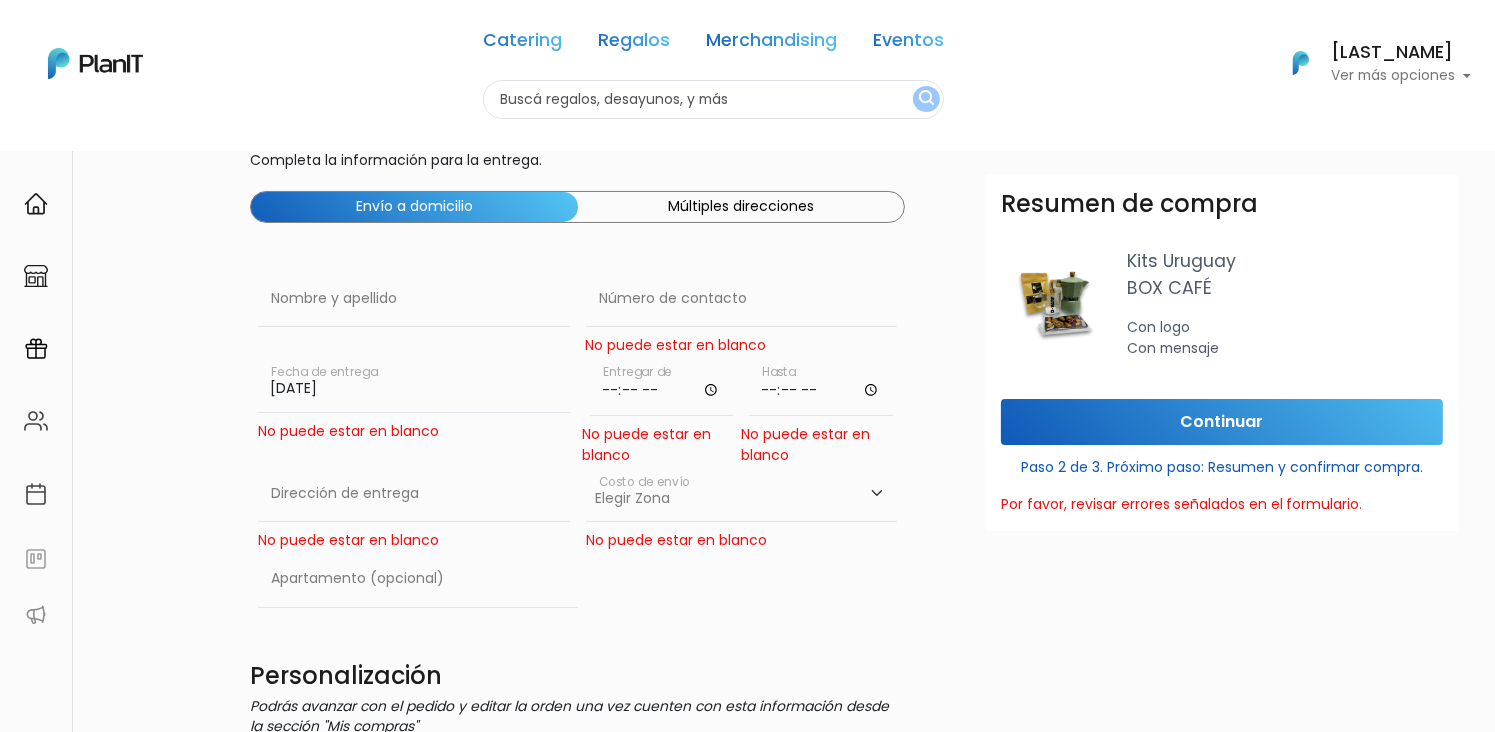 click on "[TIME]" at bounding box center (662, 386) 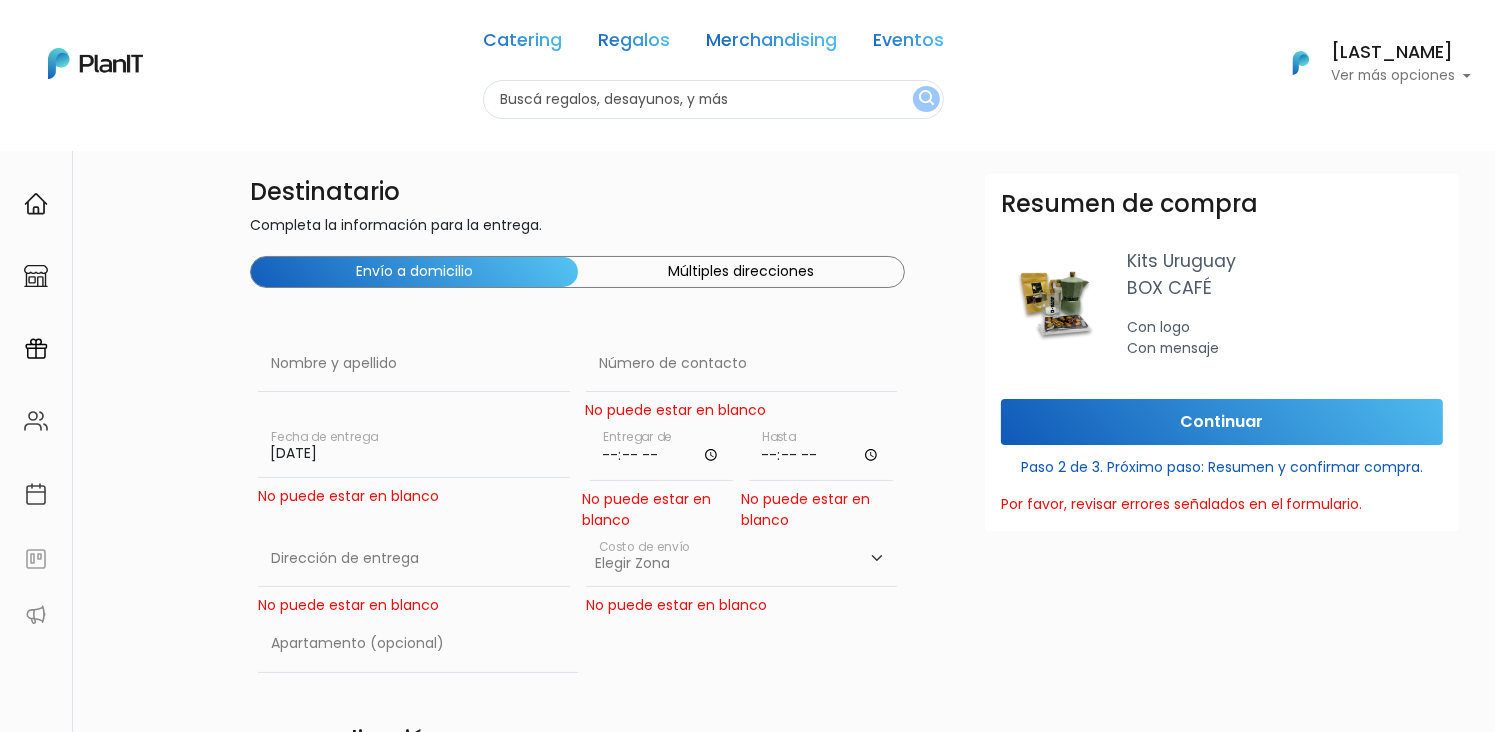 scroll, scrollTop: 0, scrollLeft: 0, axis: both 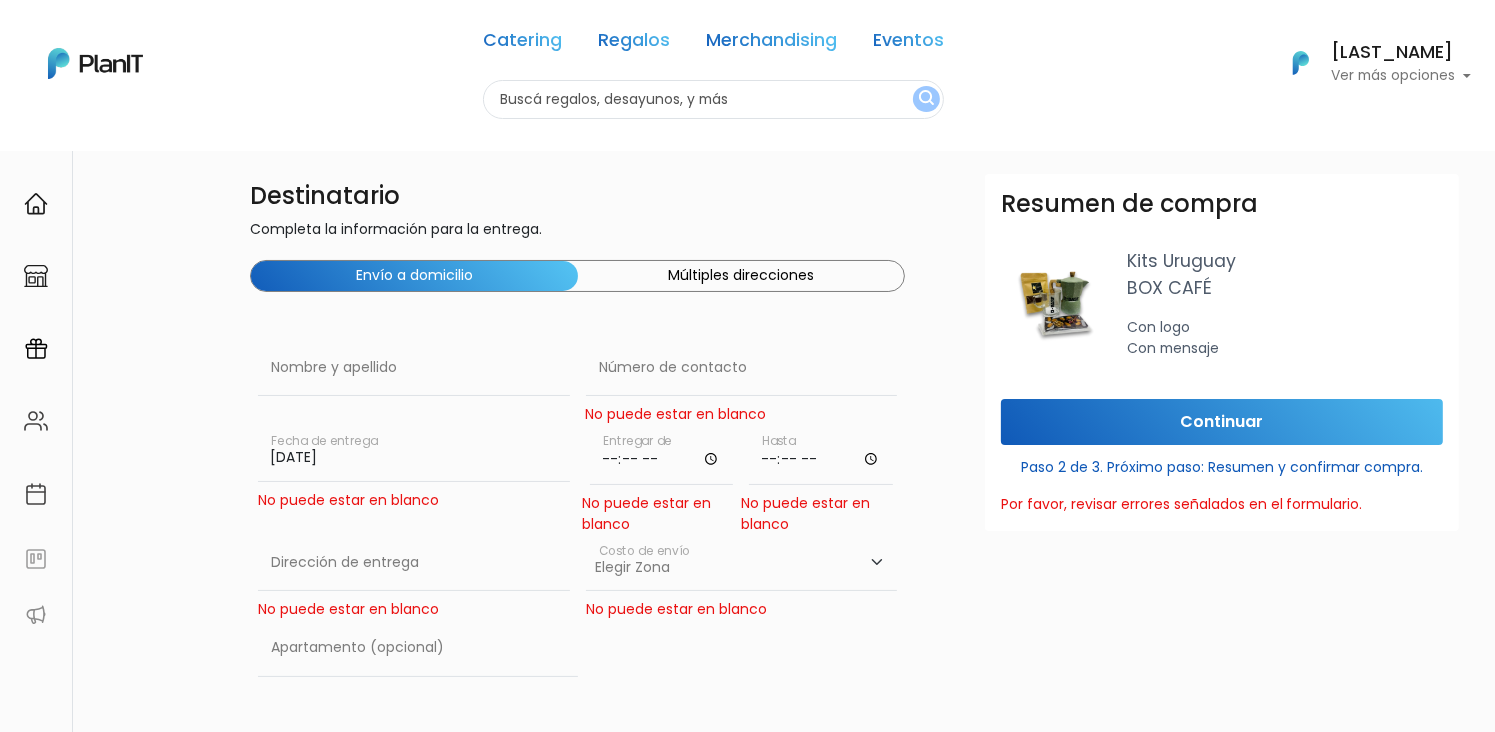 drag, startPoint x: 615, startPoint y: 454, endPoint x: 634, endPoint y: 459, distance: 19.646883 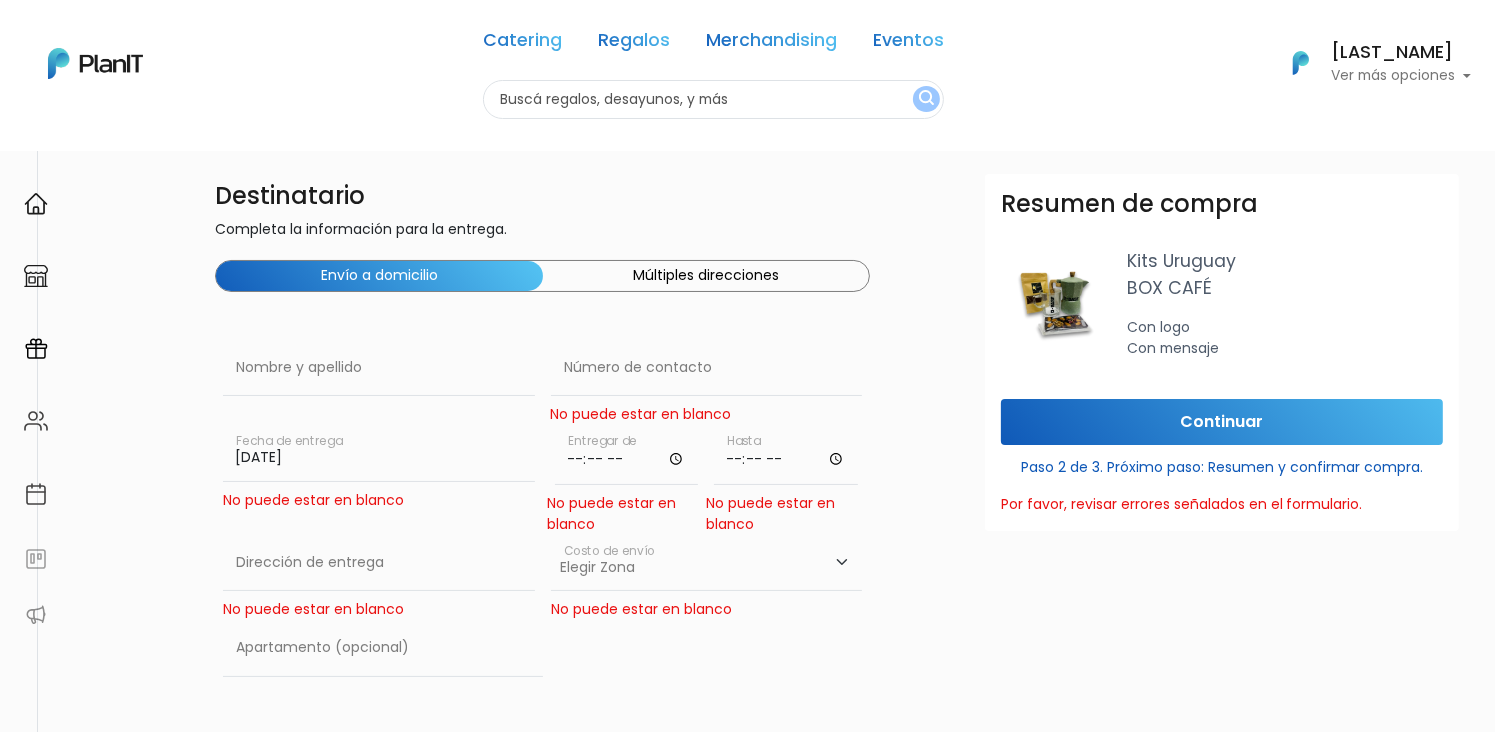 scroll, scrollTop: 0, scrollLeft: 40, axis: horizontal 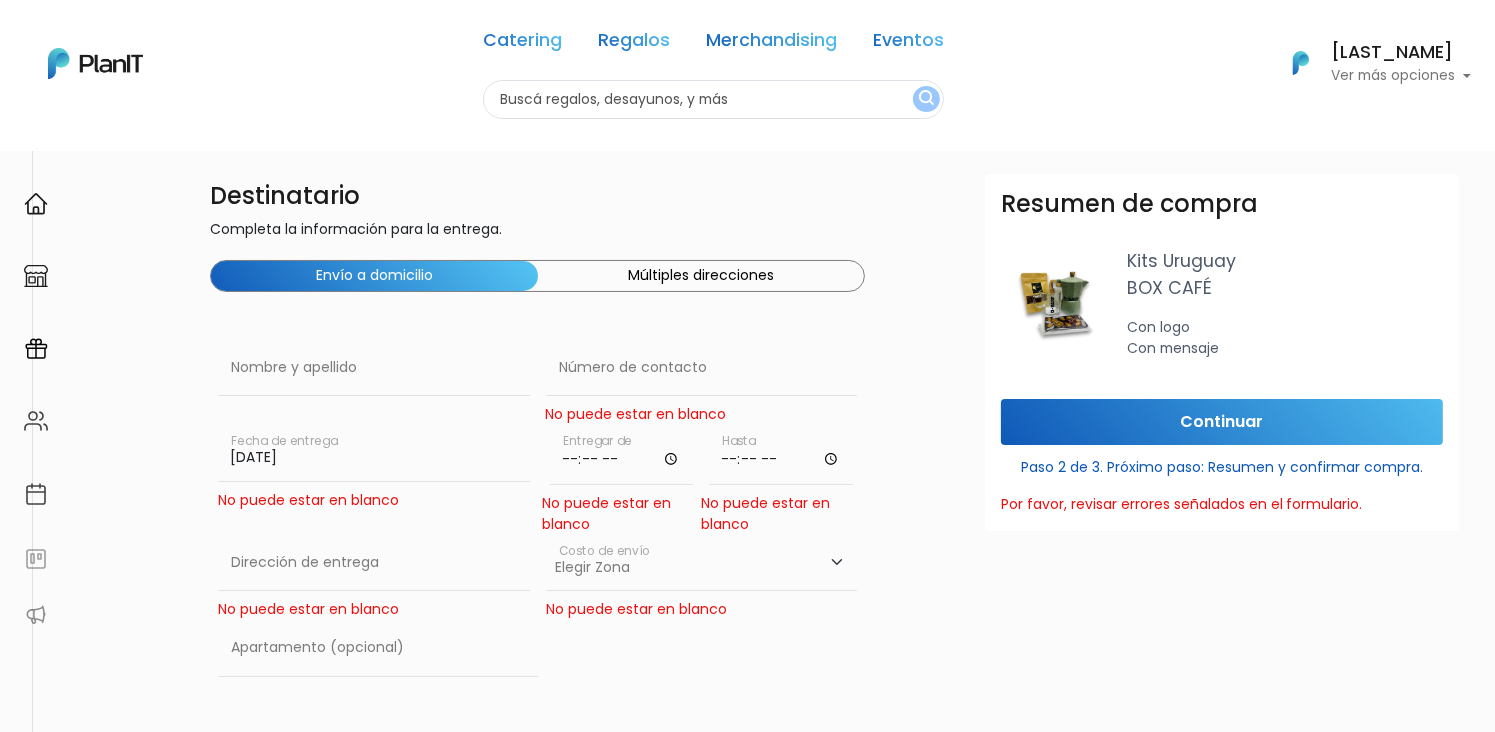 click at bounding box center (622, 455) 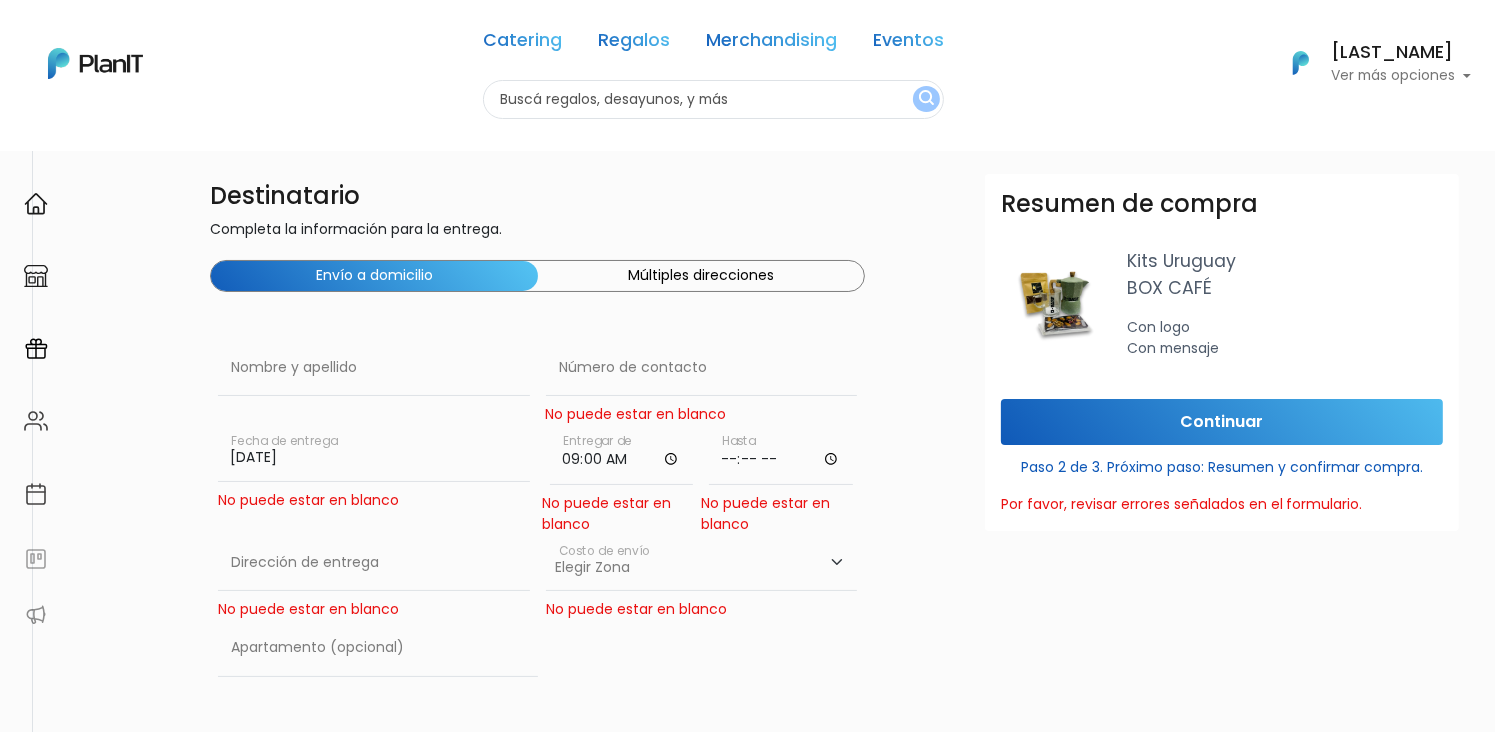 click at bounding box center [781, 455] 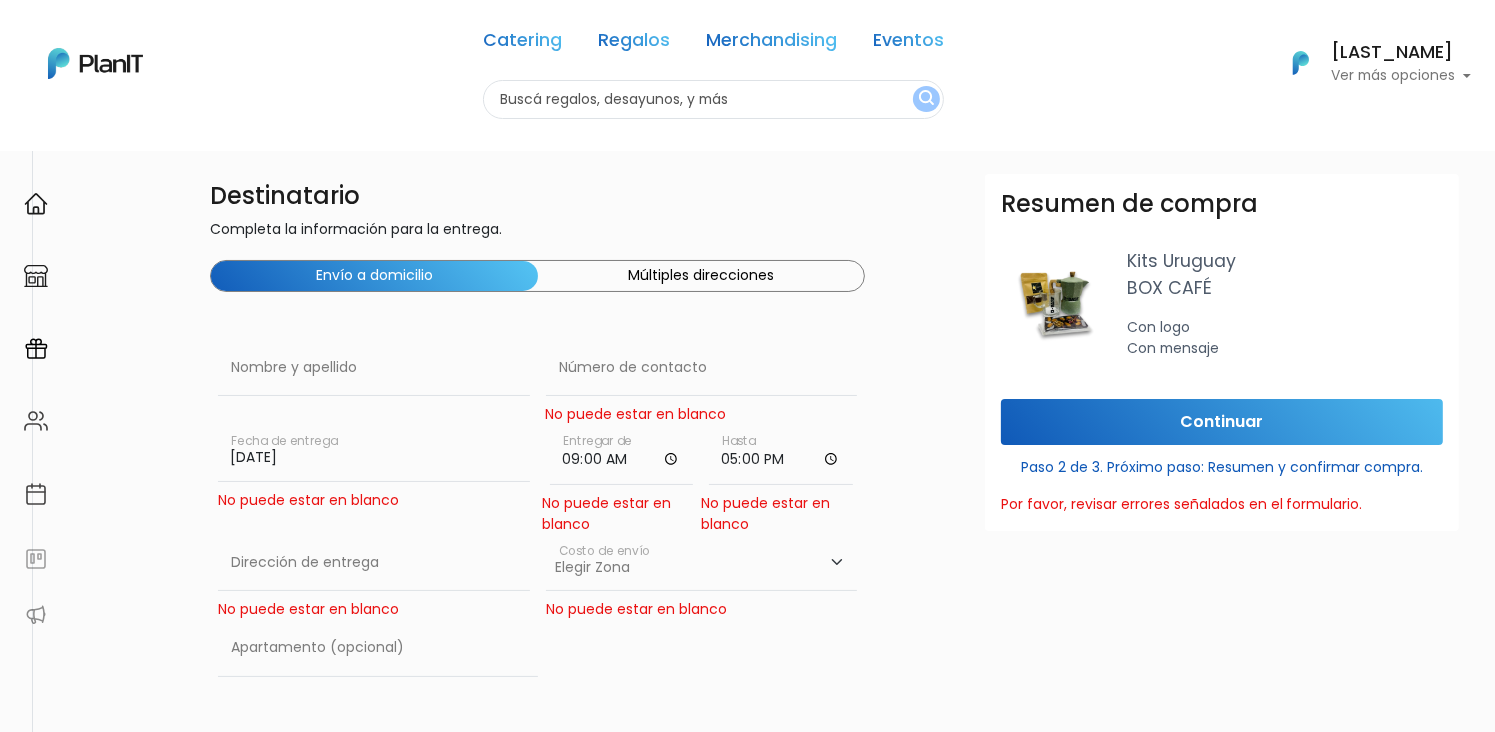 click on "Destinatario
Completa la información para la entrega.
Envío a domicilio
Múltiples direcciones
Nombre y apellido
Número de contacto
No puede estar en blanco
Fecha de entrega
No puede estar en blanco
[DATE]
Fecha de entrega
No puede estar en blanco
[TIME]
[TIME] [NUMBER]" at bounding box center [537, 965] 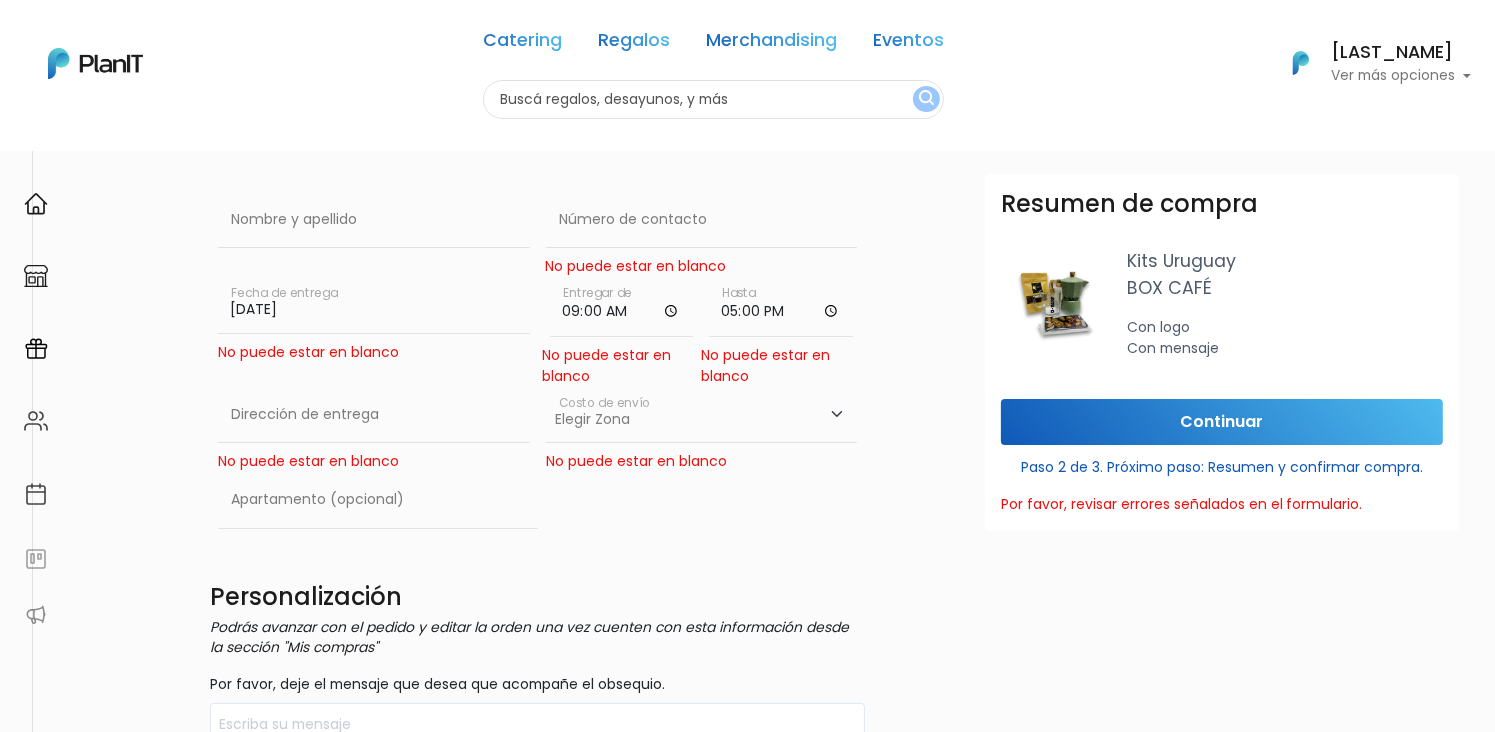 scroll, scrollTop: 170, scrollLeft: 40, axis: both 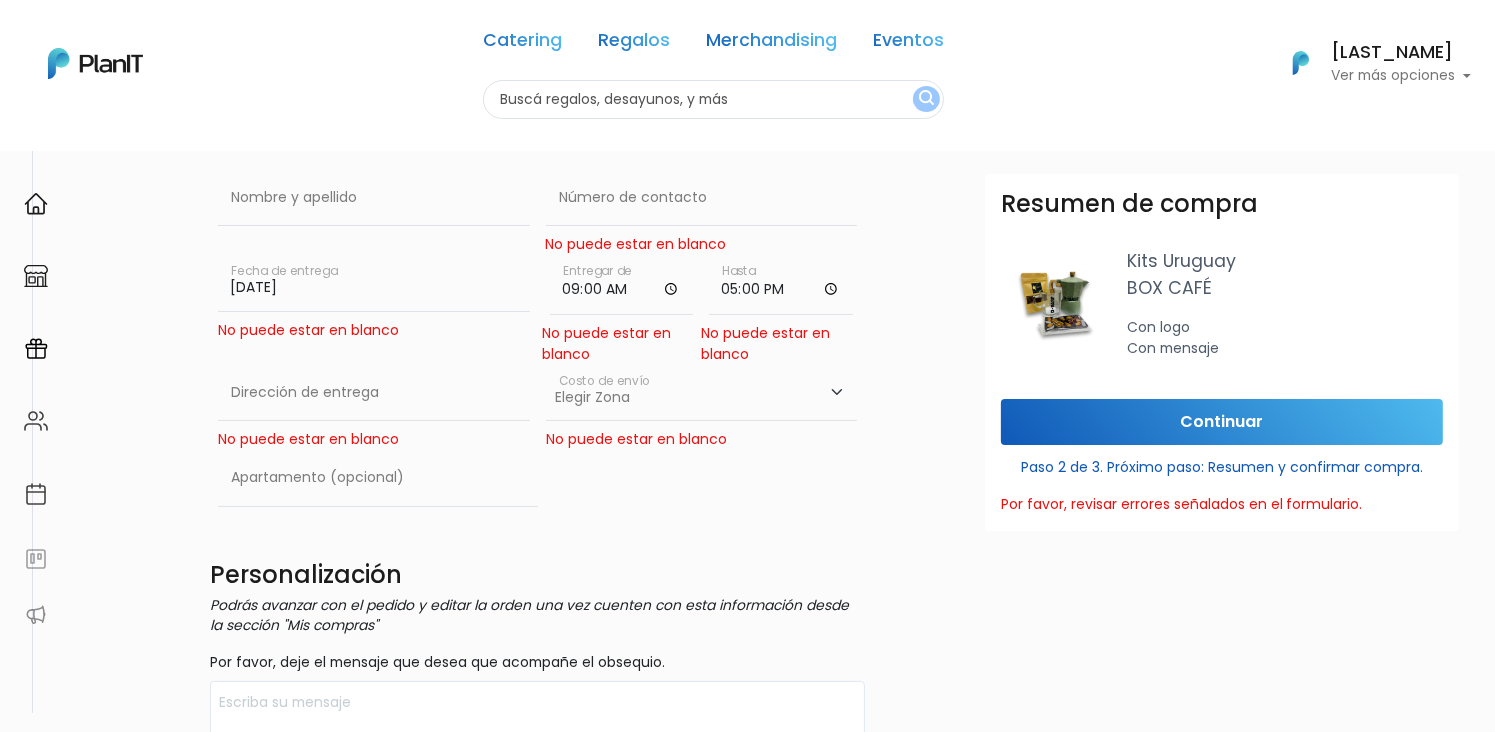 click on "Zona América- $600
[CITY]- $250" at bounding box center (702, 393) 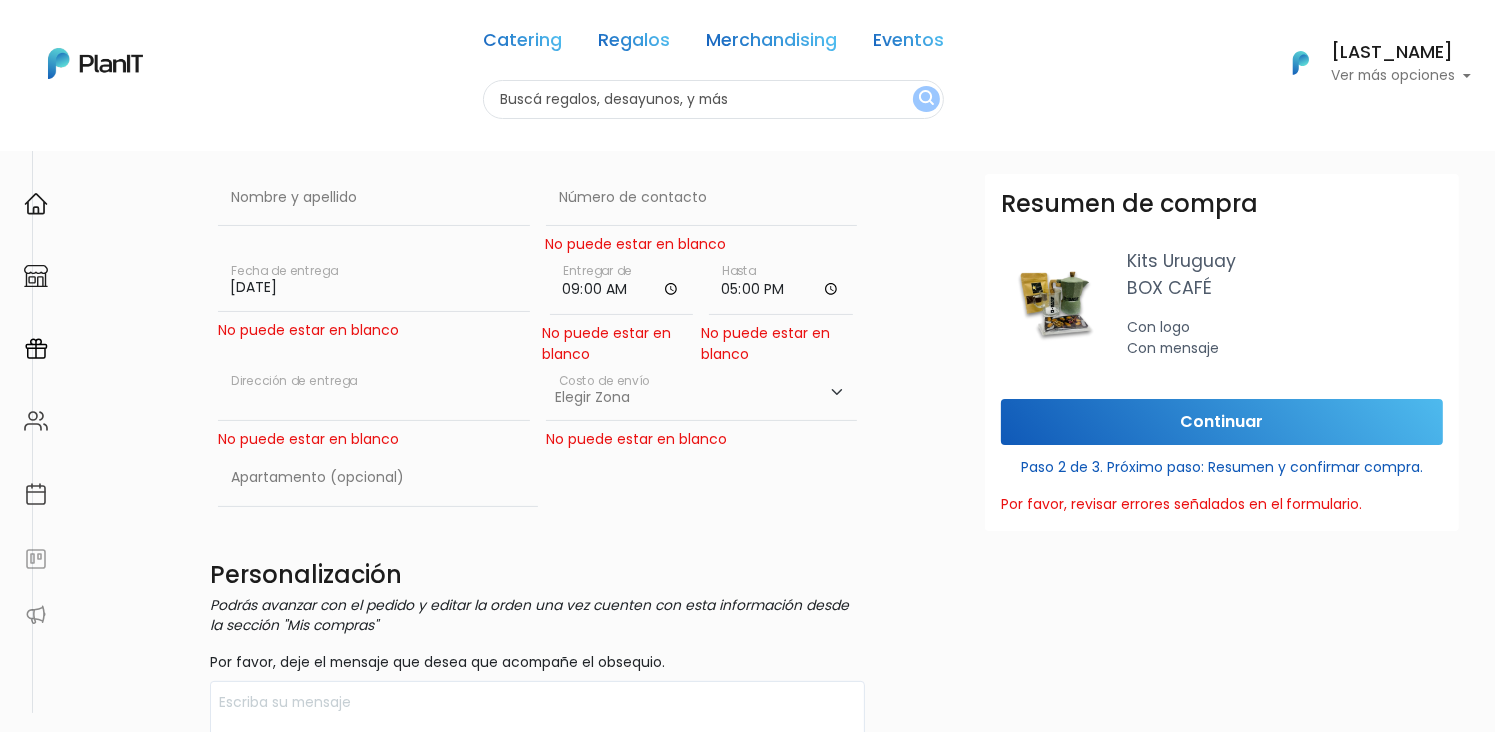 click at bounding box center (374, 393) 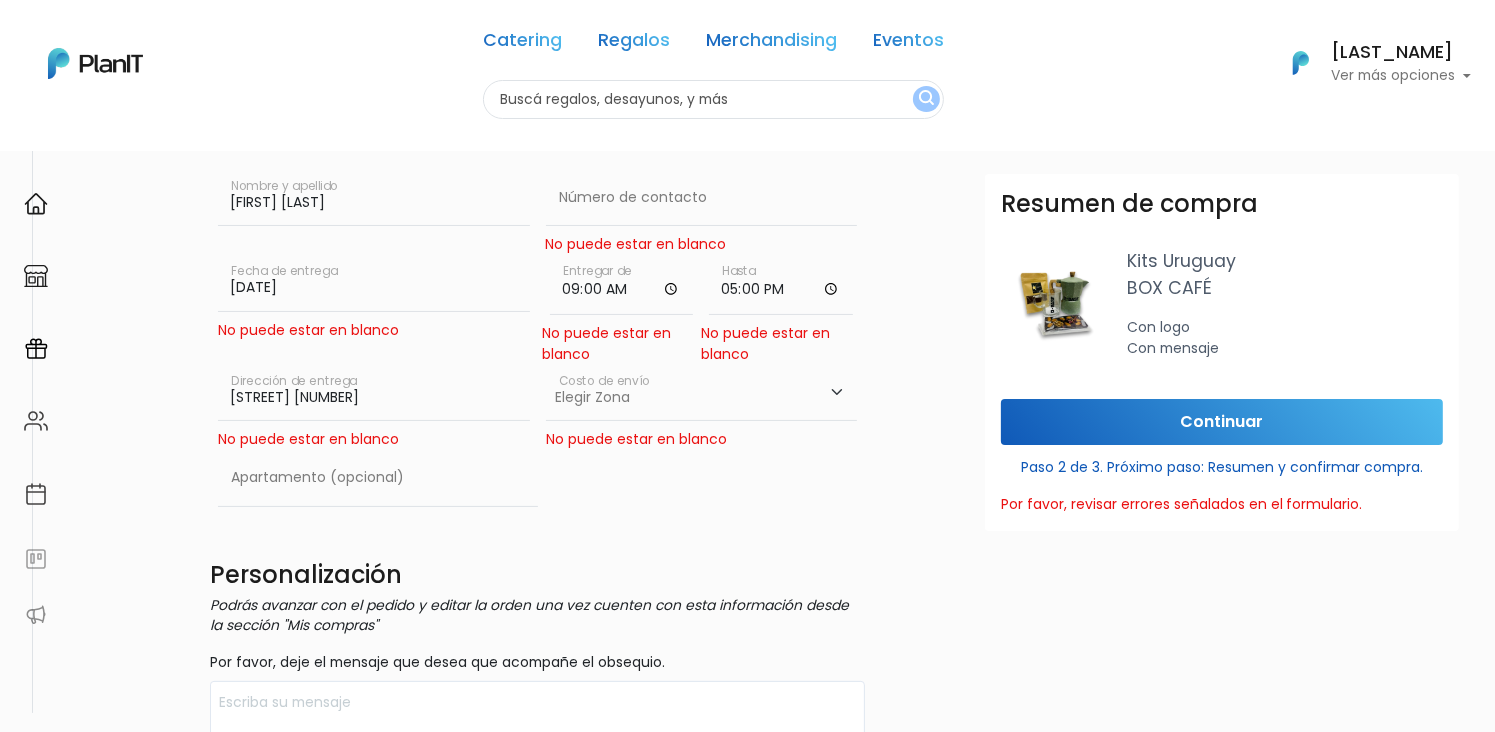 drag, startPoint x: 353, startPoint y: 191, endPoint x: 212, endPoint y: 201, distance: 141.35417 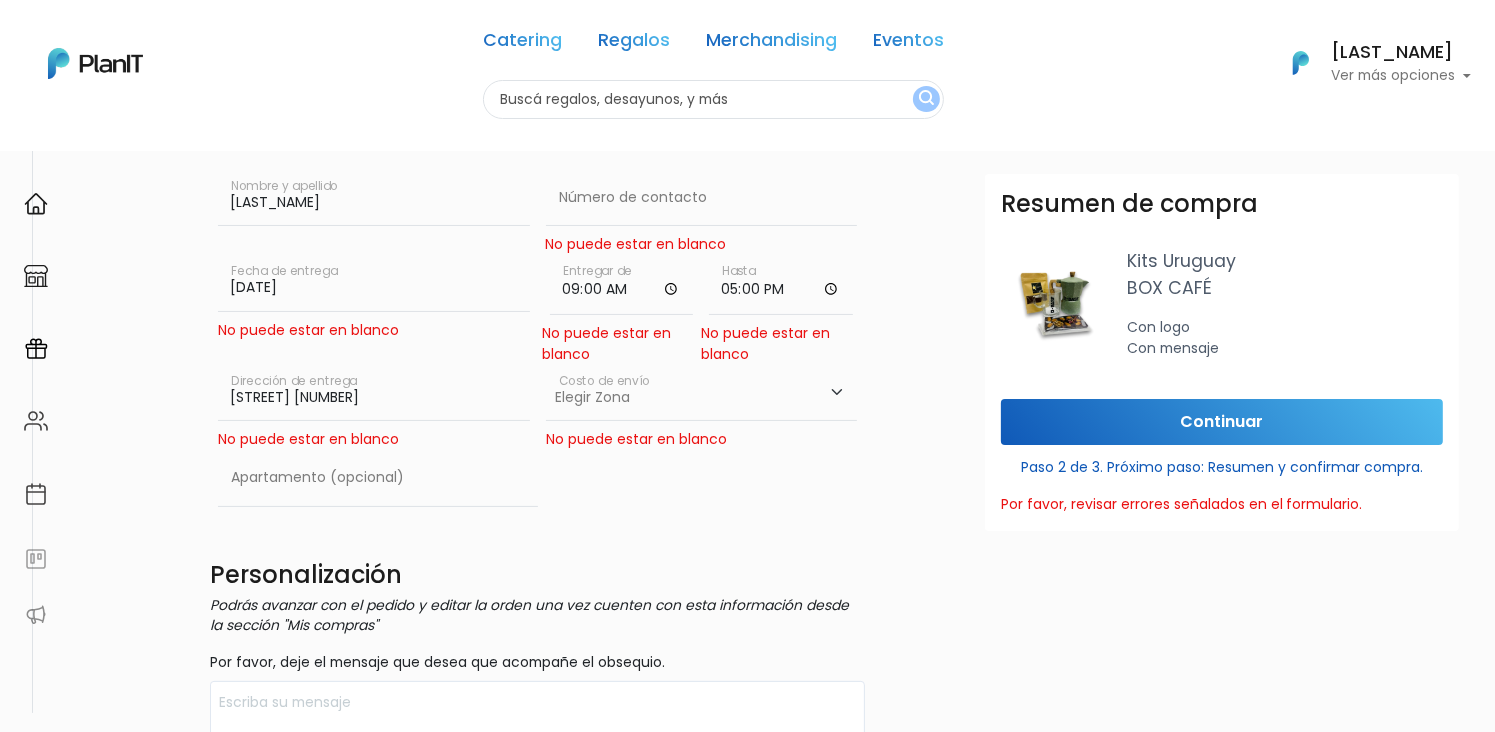 type on "[LAST_NAME]" 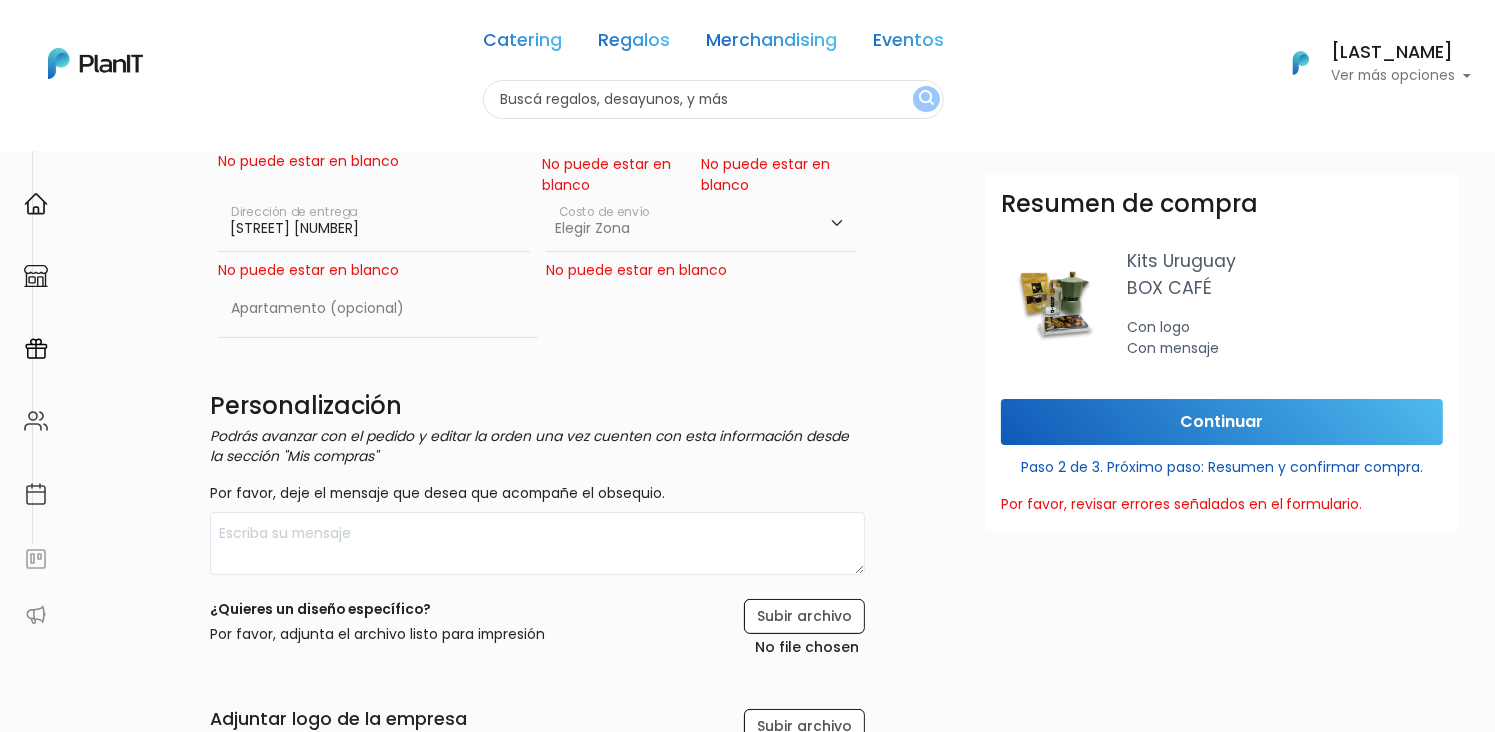 scroll, scrollTop: 336, scrollLeft: 40, axis: both 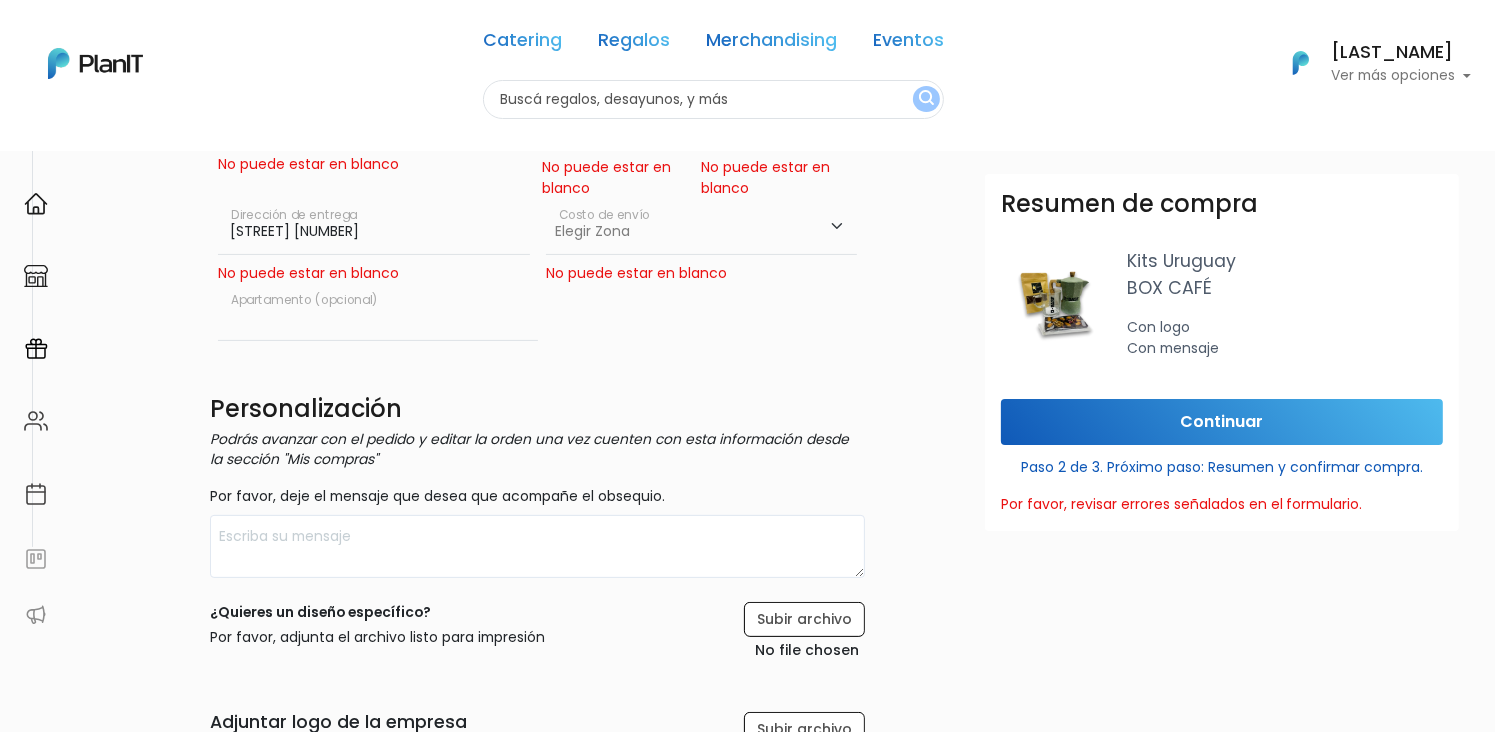 click at bounding box center (378, 312) 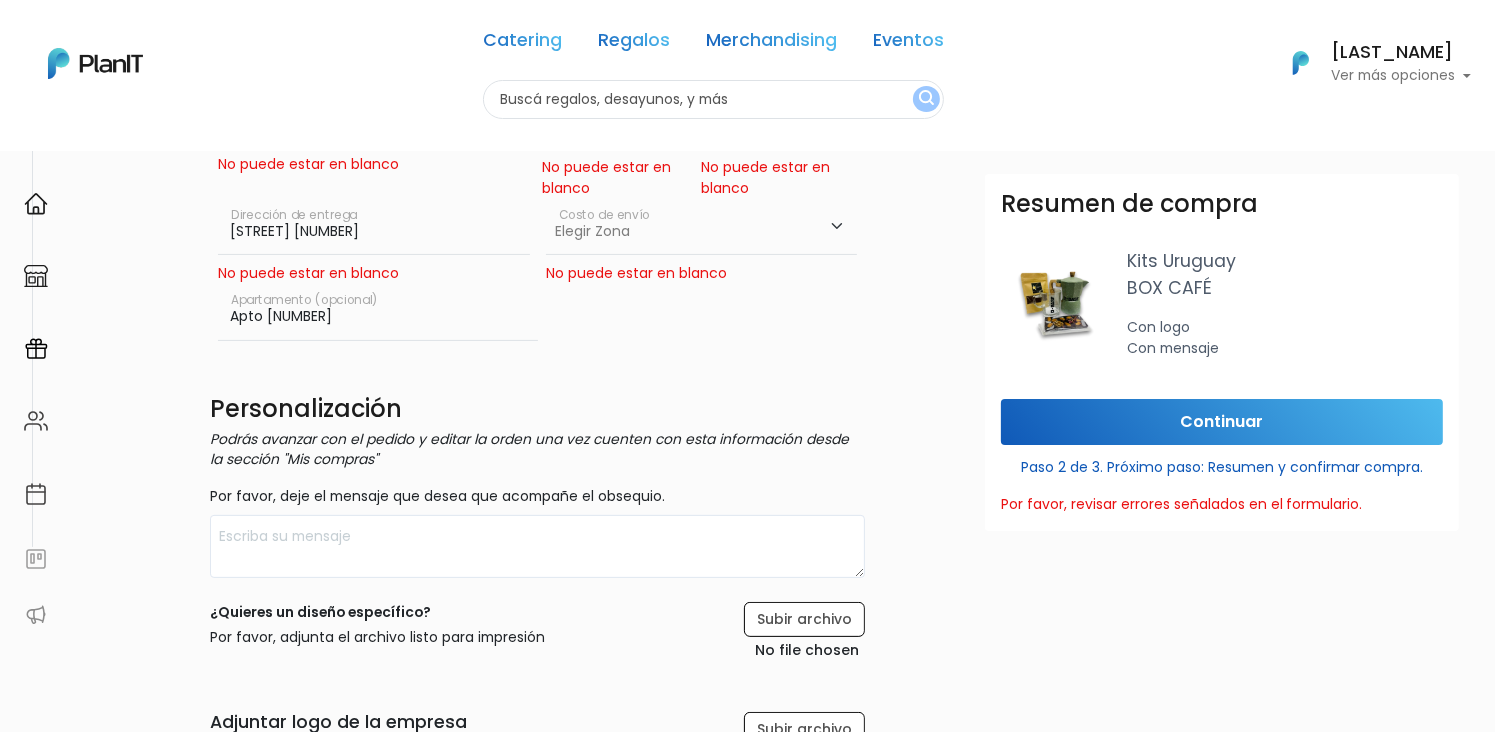 click on "Apto [NUMBER]" at bounding box center [378, 312] 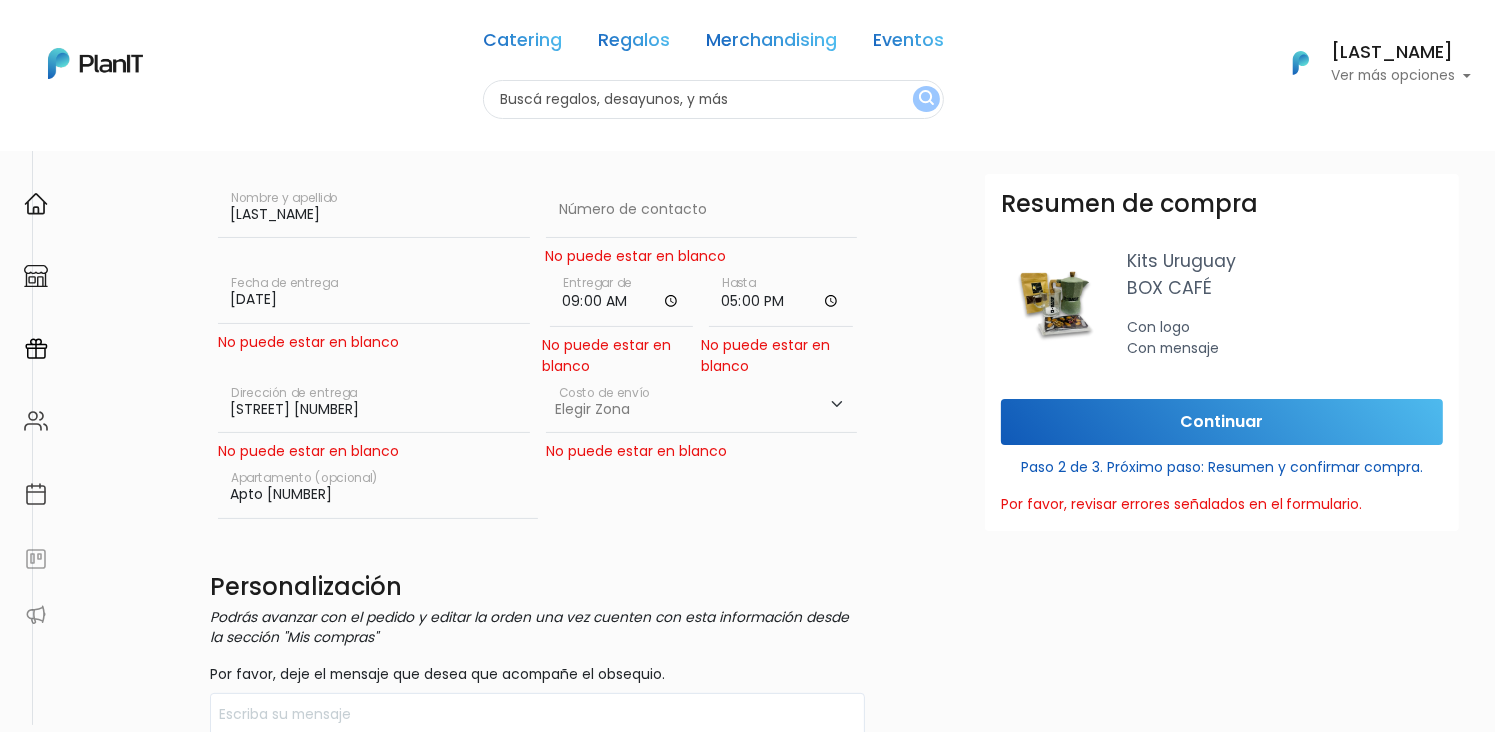 scroll, scrollTop: 162, scrollLeft: 40, axis: both 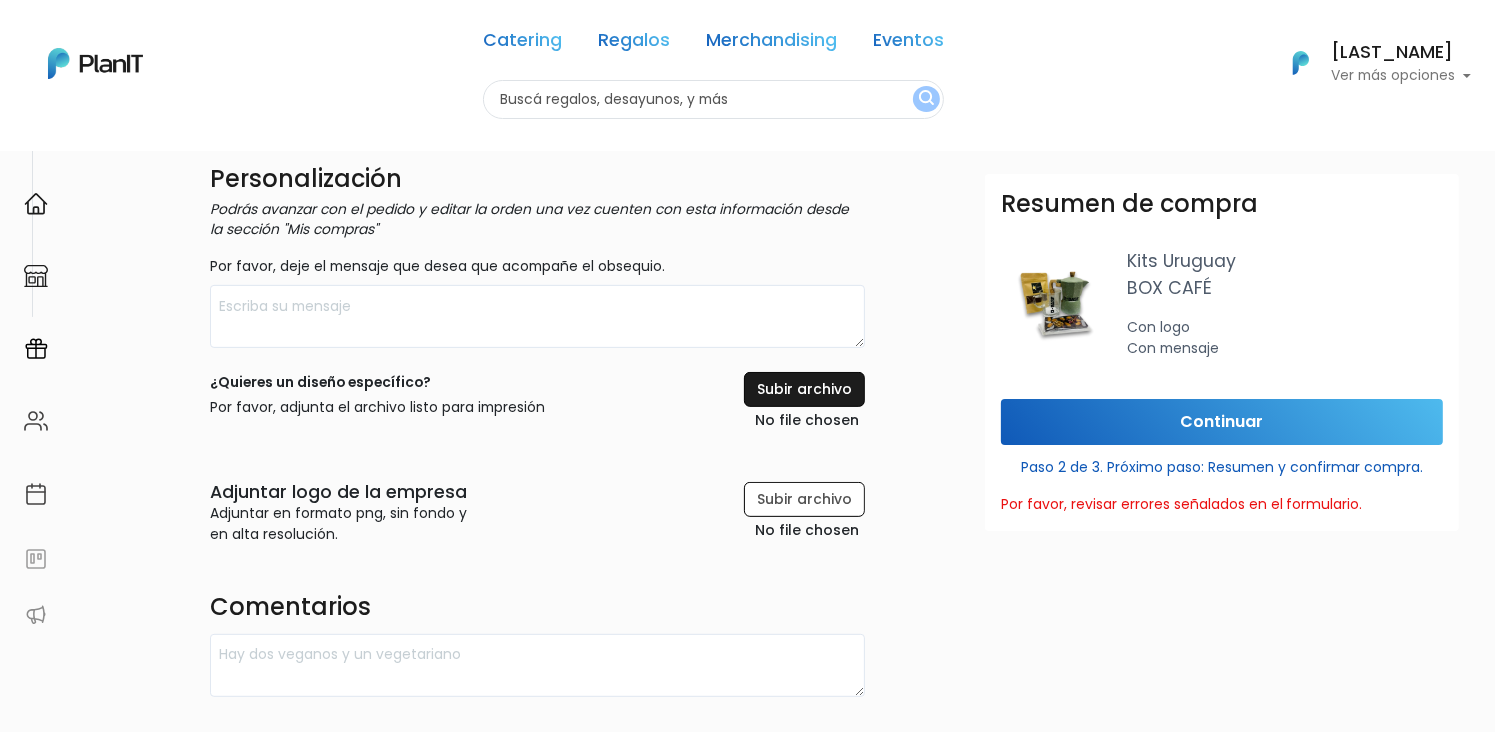type on "Apto [NUMBER]" 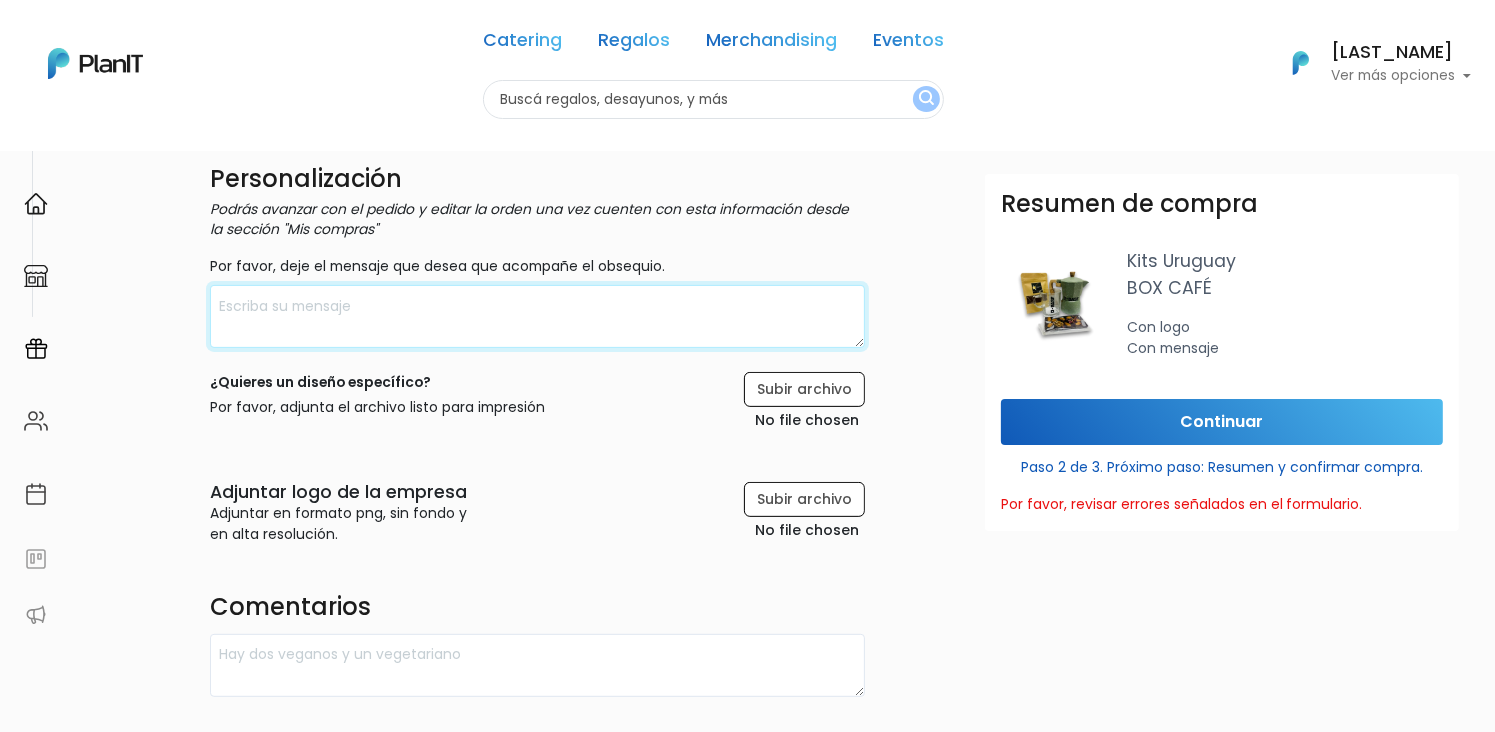 click at bounding box center (537, 316) 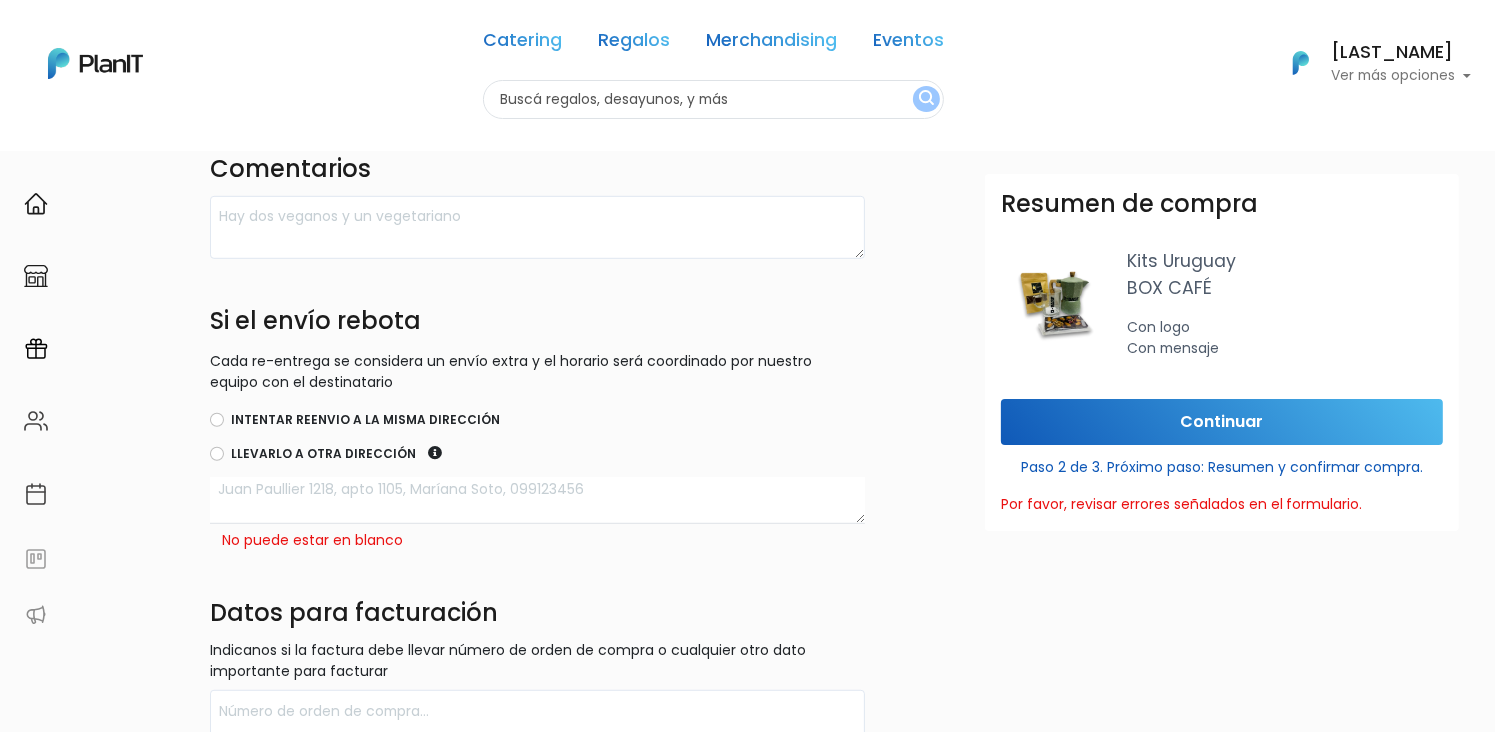 scroll, scrollTop: 1038, scrollLeft: 40, axis: both 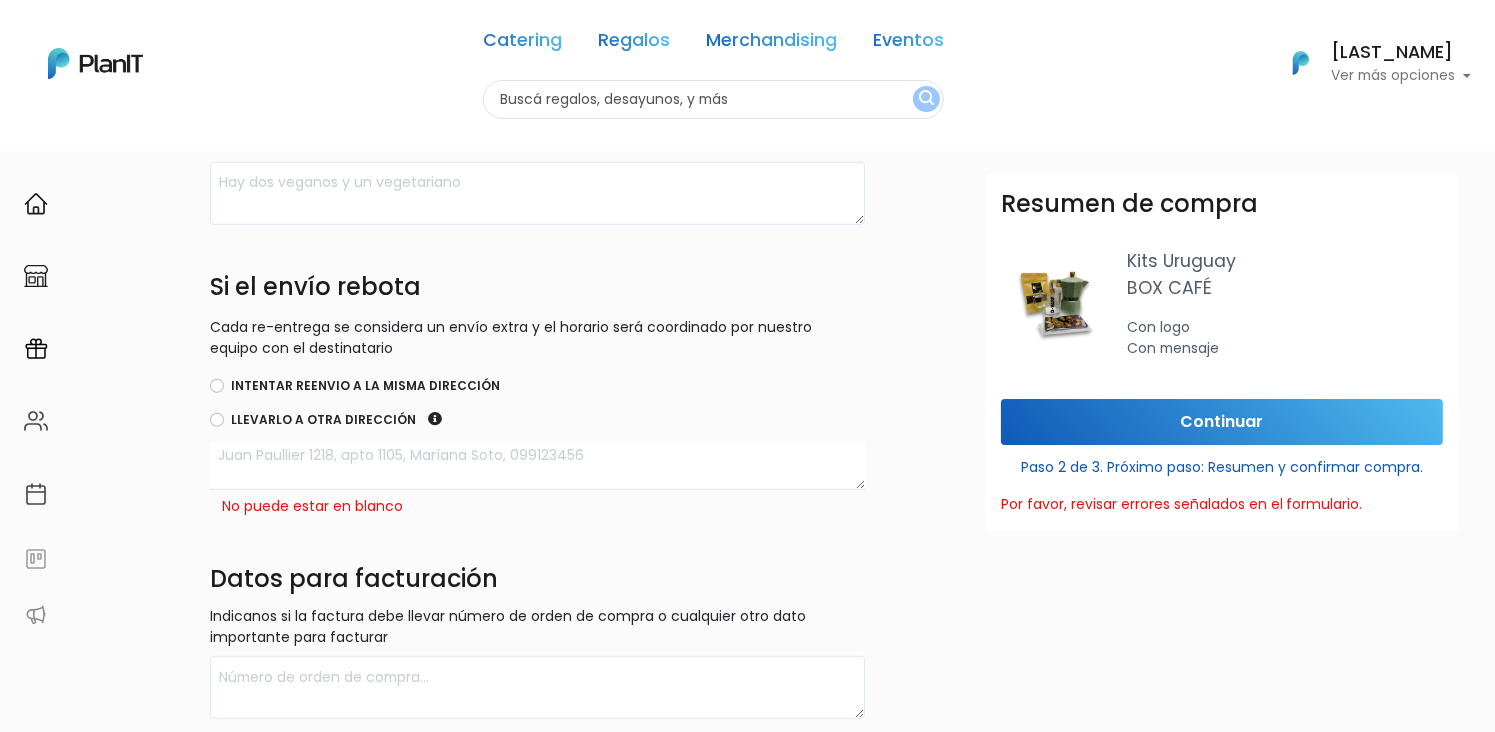 click on "Intentar reenvio a la misma dirección" at bounding box center [365, 386] 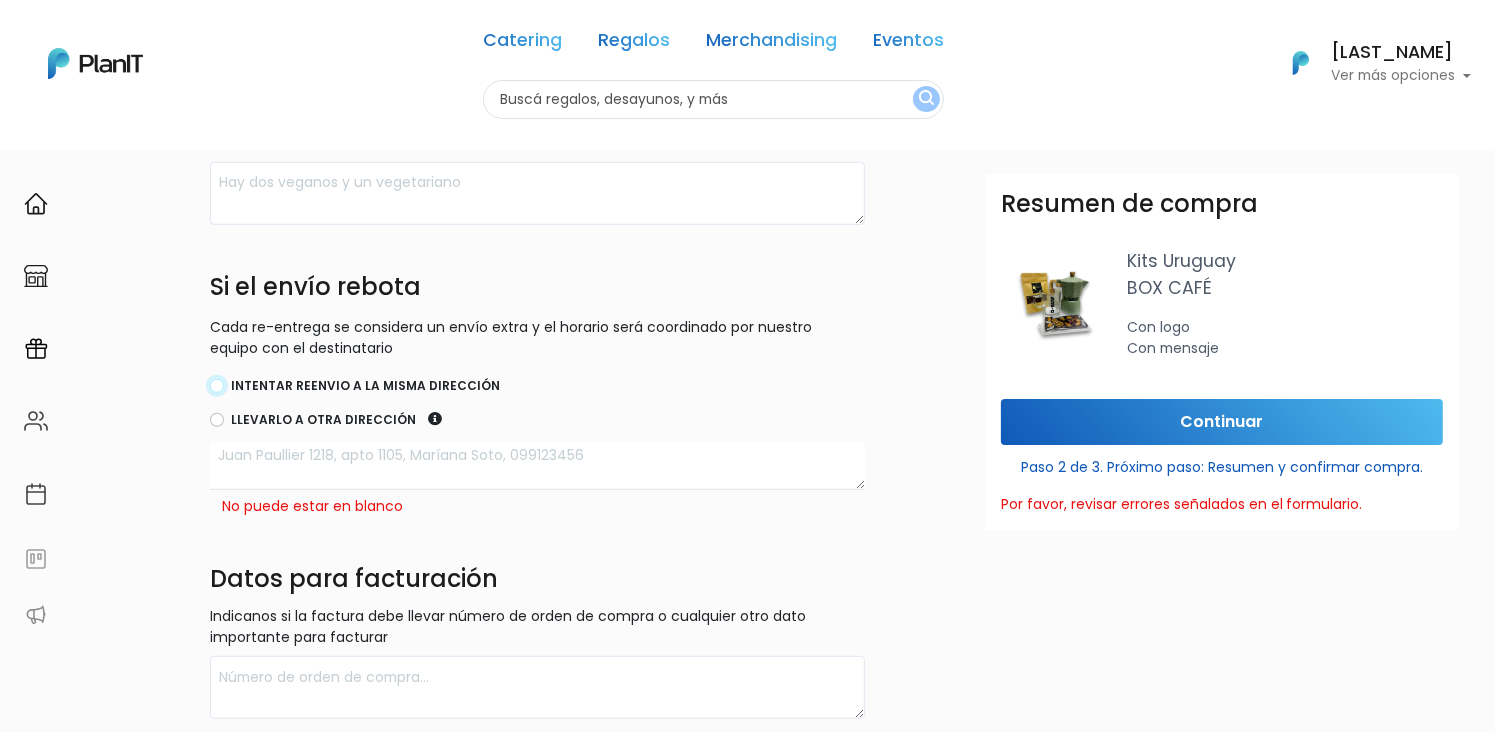 click on "Intentar reenvio a la misma dirección" at bounding box center [217, 386] 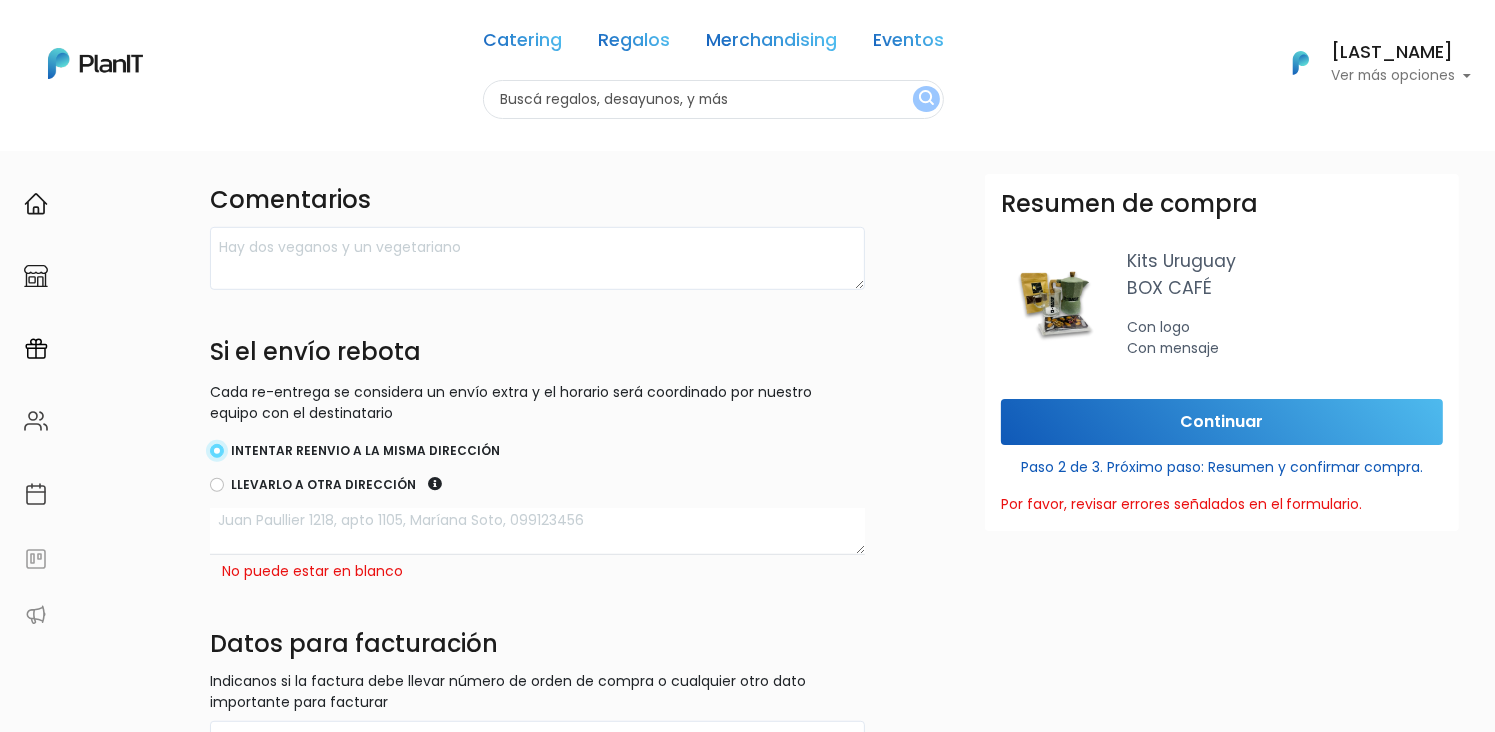 scroll, scrollTop: 826, scrollLeft: 40, axis: both 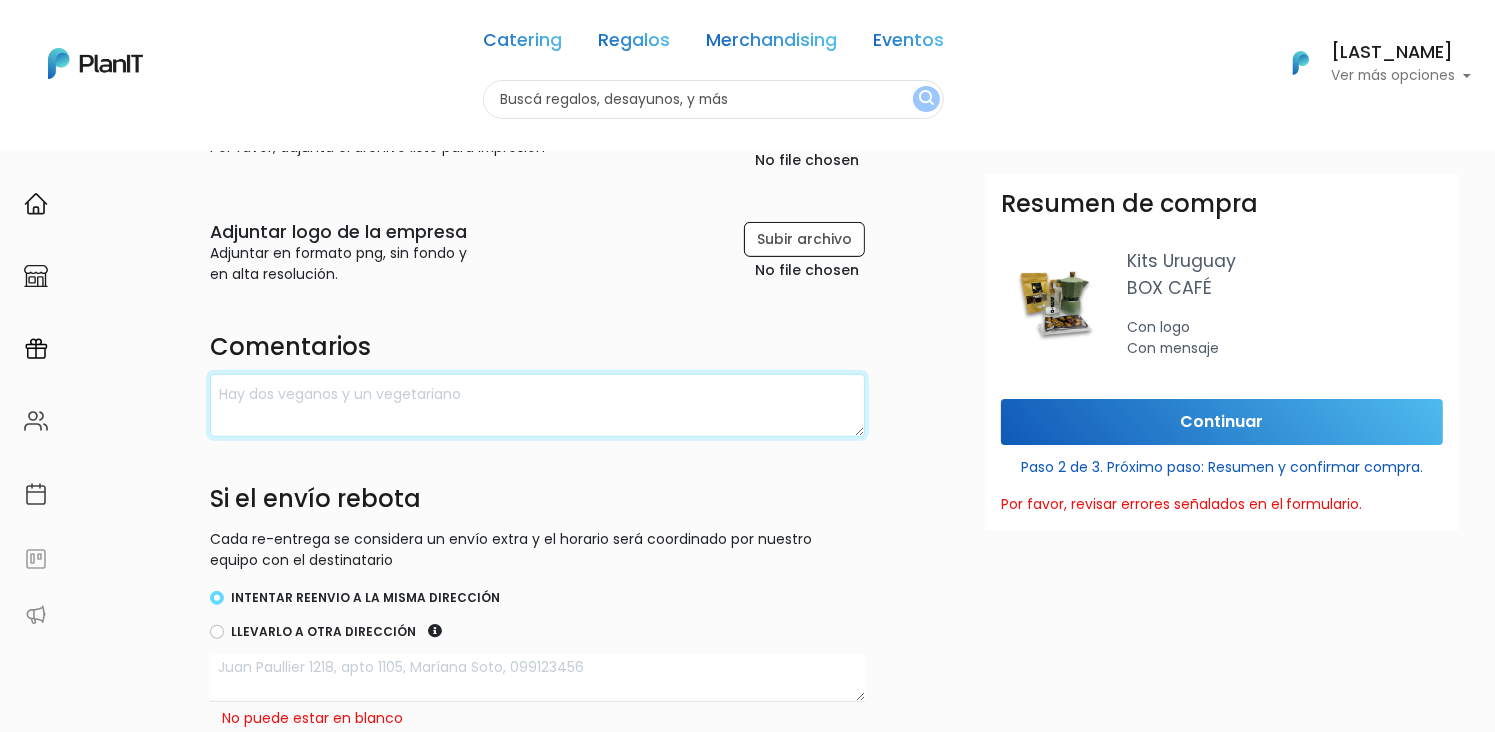 click at bounding box center [537, 405] 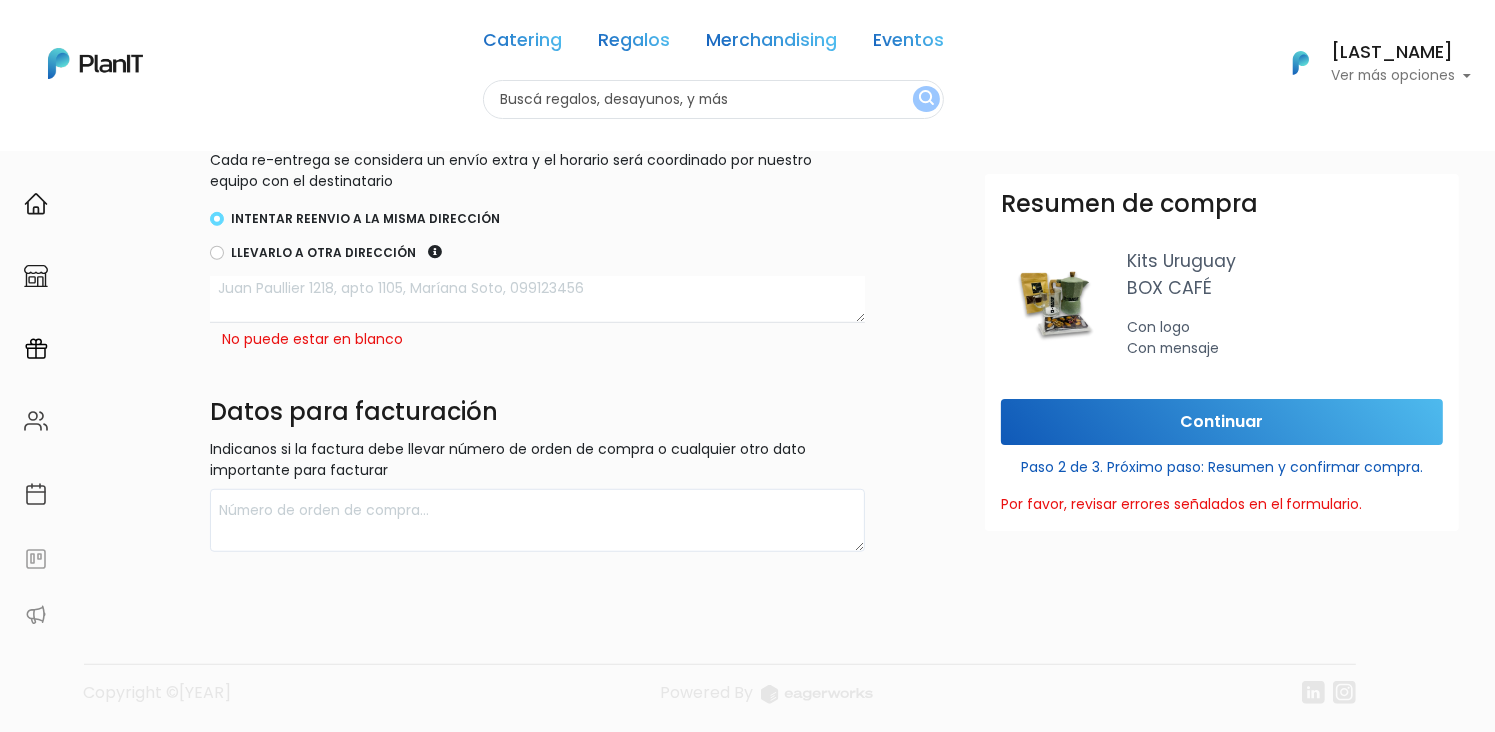 scroll, scrollTop: 1209, scrollLeft: 40, axis: both 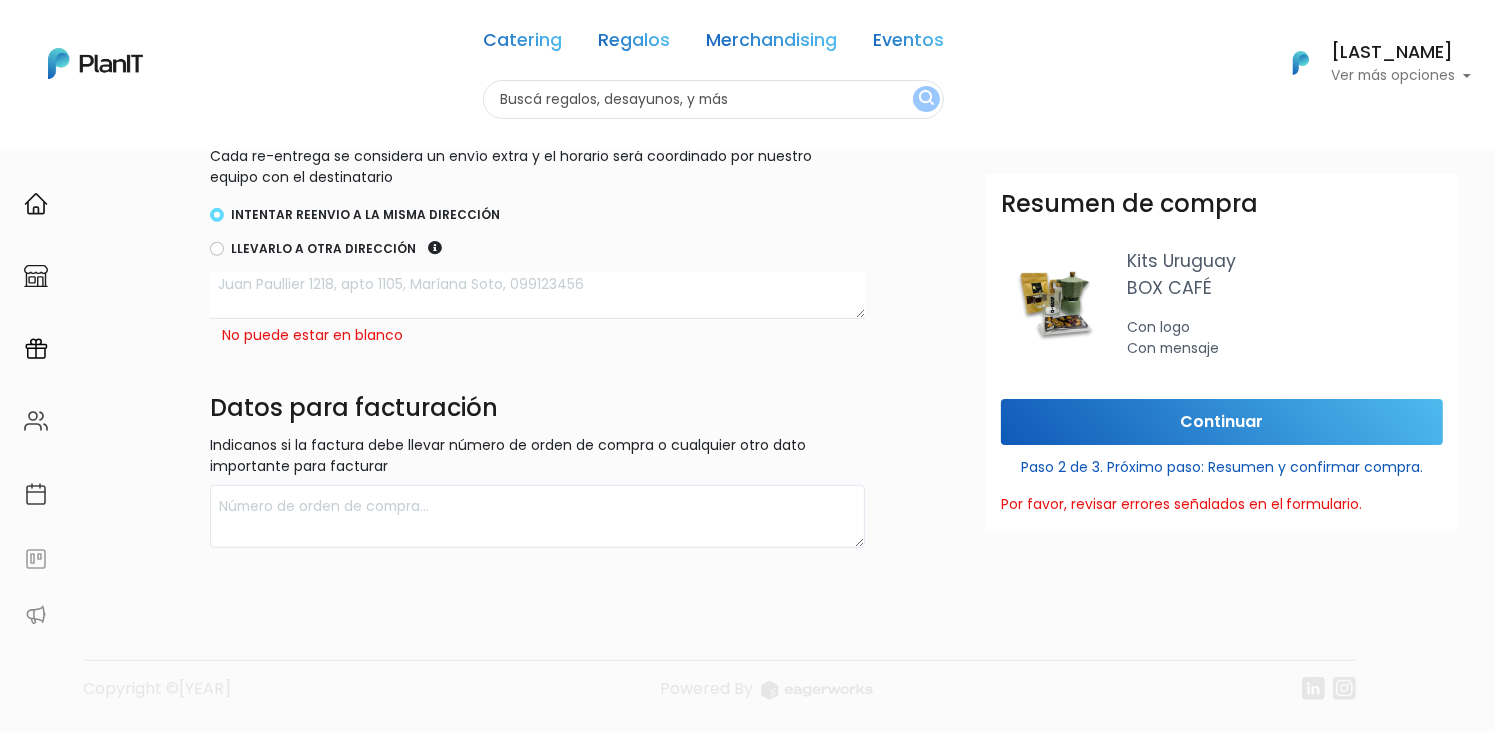 type on "Si hay algun inconveniente comunicarse al [PHONE]" 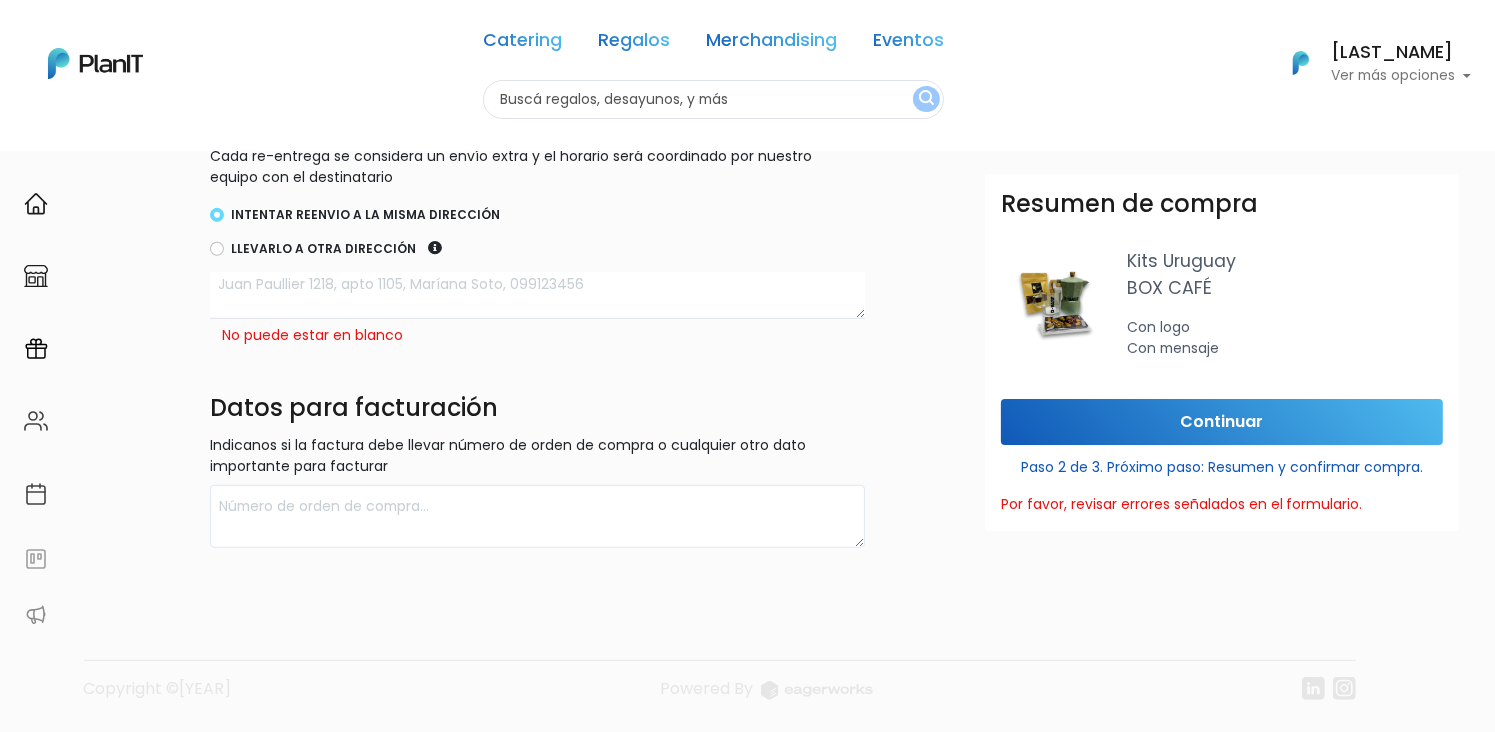 click on "No puede estar en blanco" at bounding box center [537, 335] 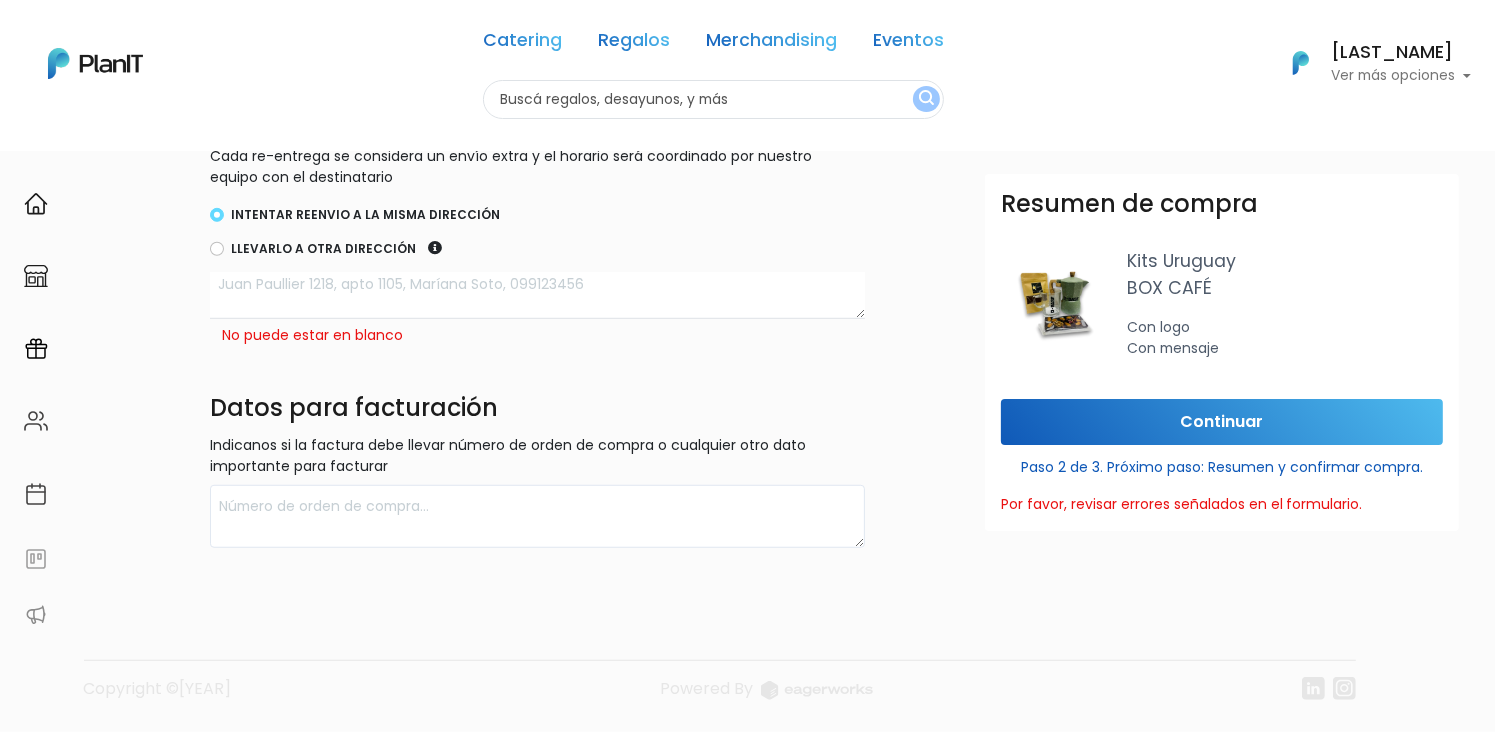 scroll, scrollTop: 1210, scrollLeft: 40, axis: both 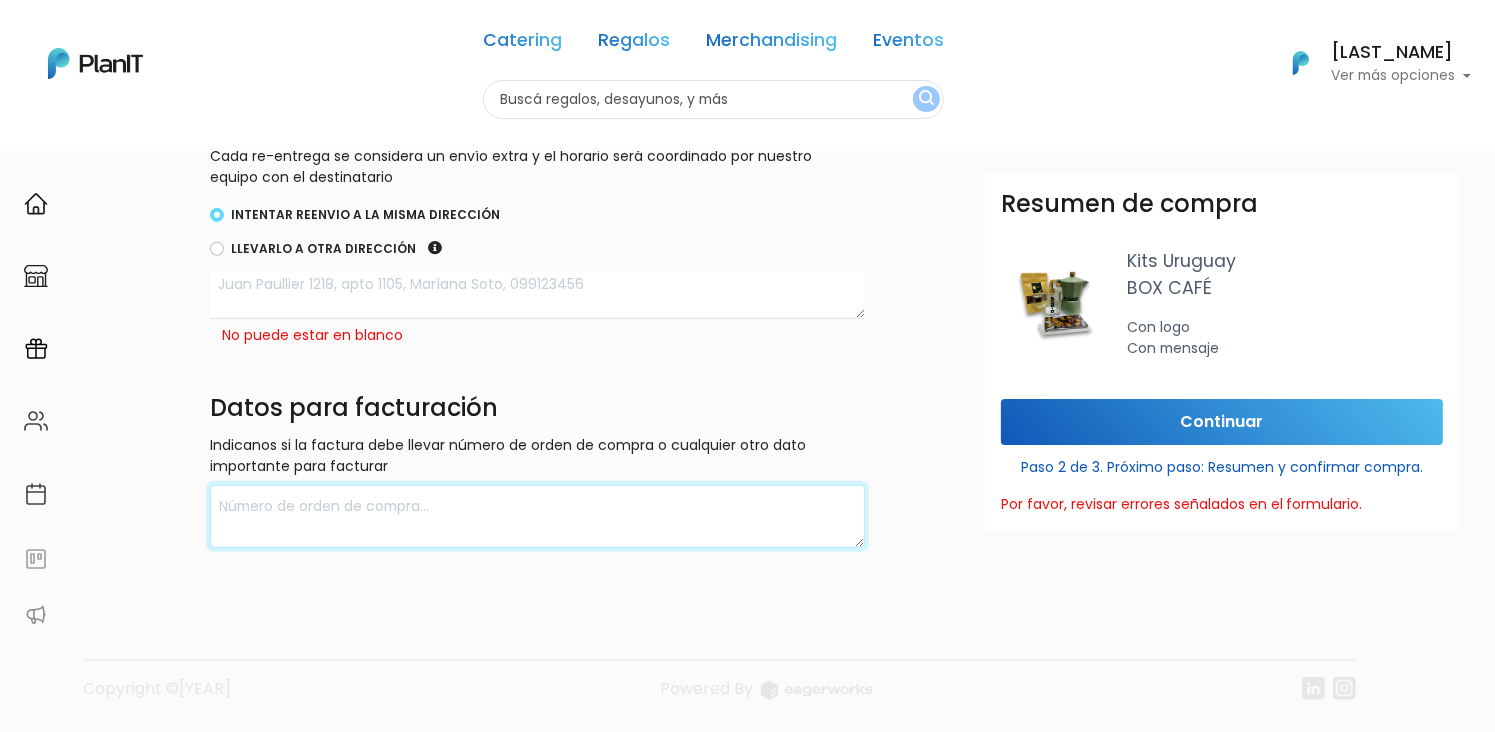 click at bounding box center (537, 516) 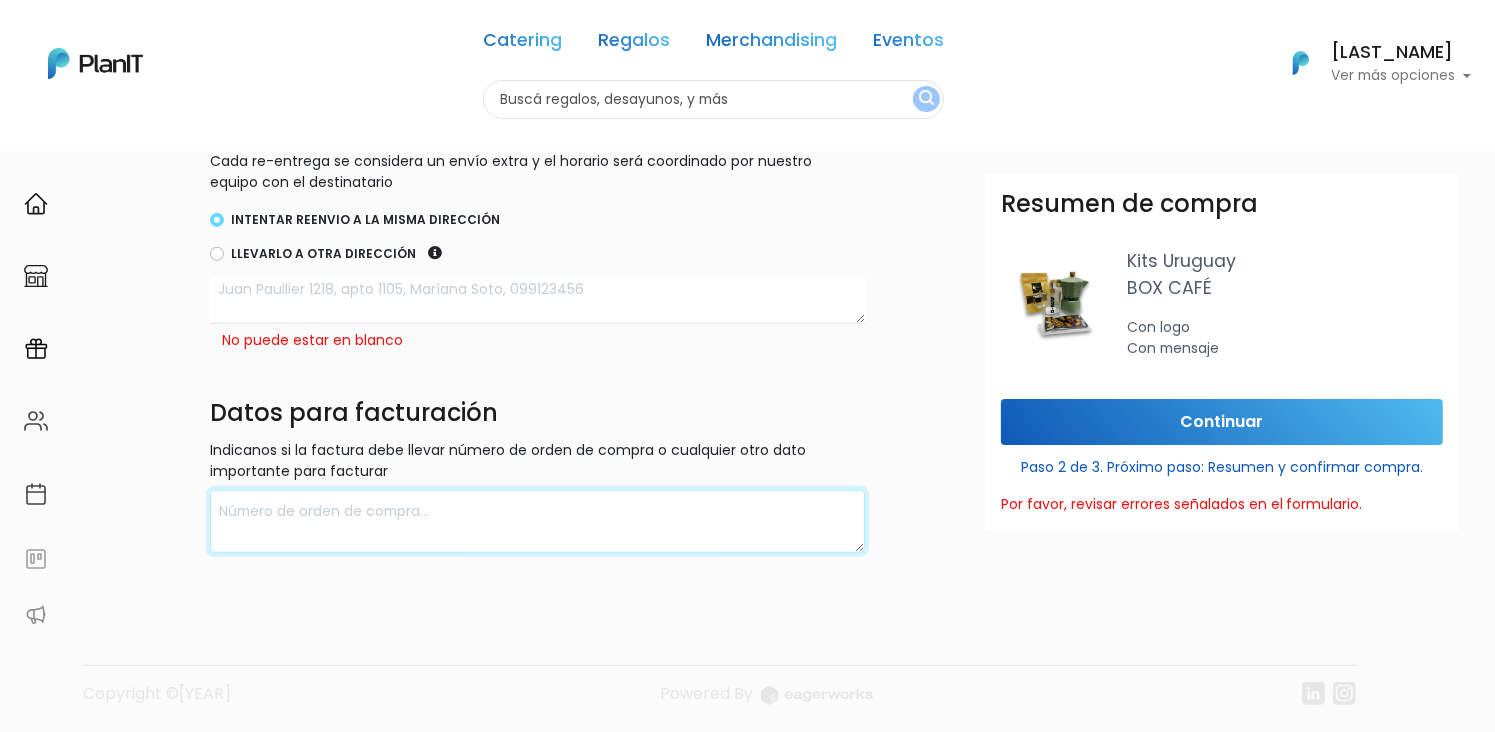 scroll, scrollTop: 1210, scrollLeft: 40, axis: both 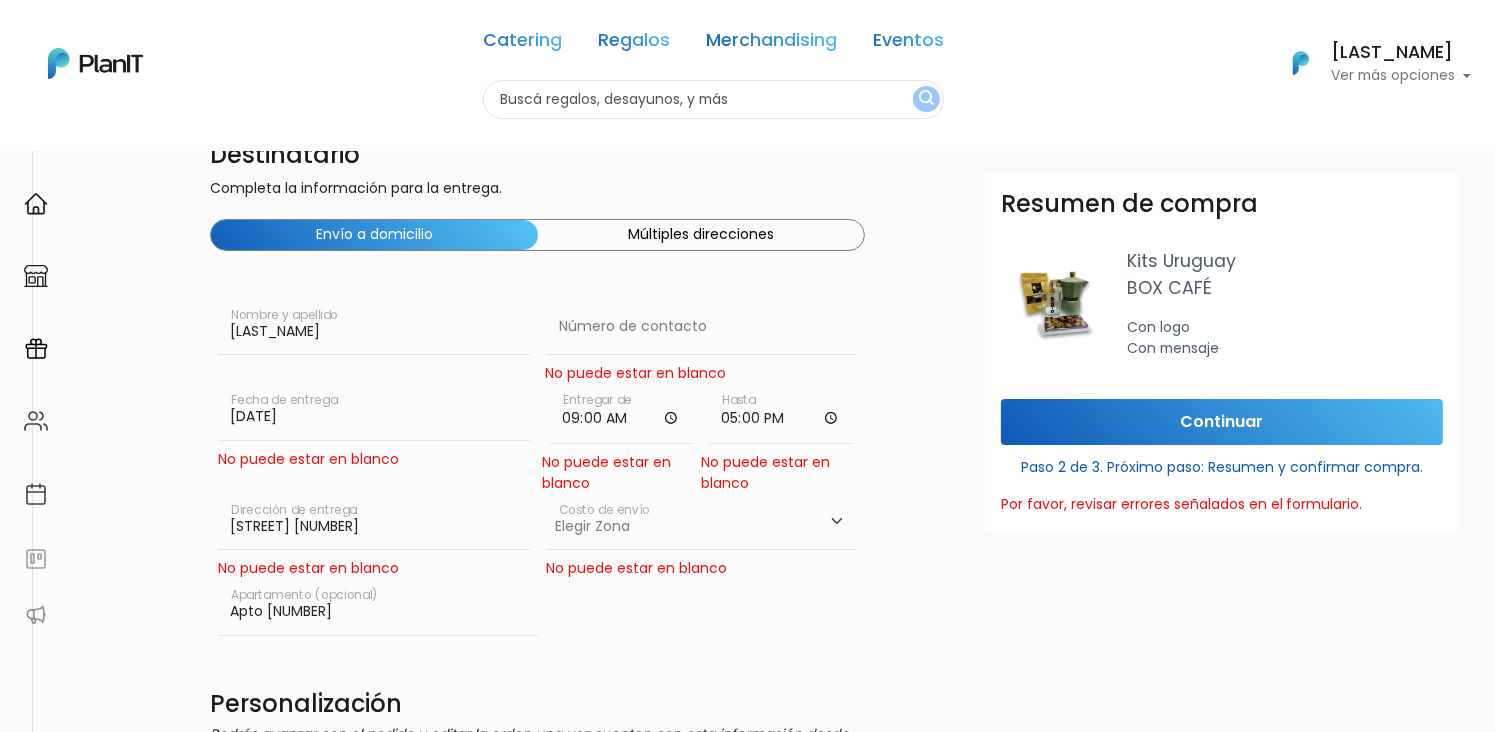 type on "[COMPANY] SA 211 358 380 012" 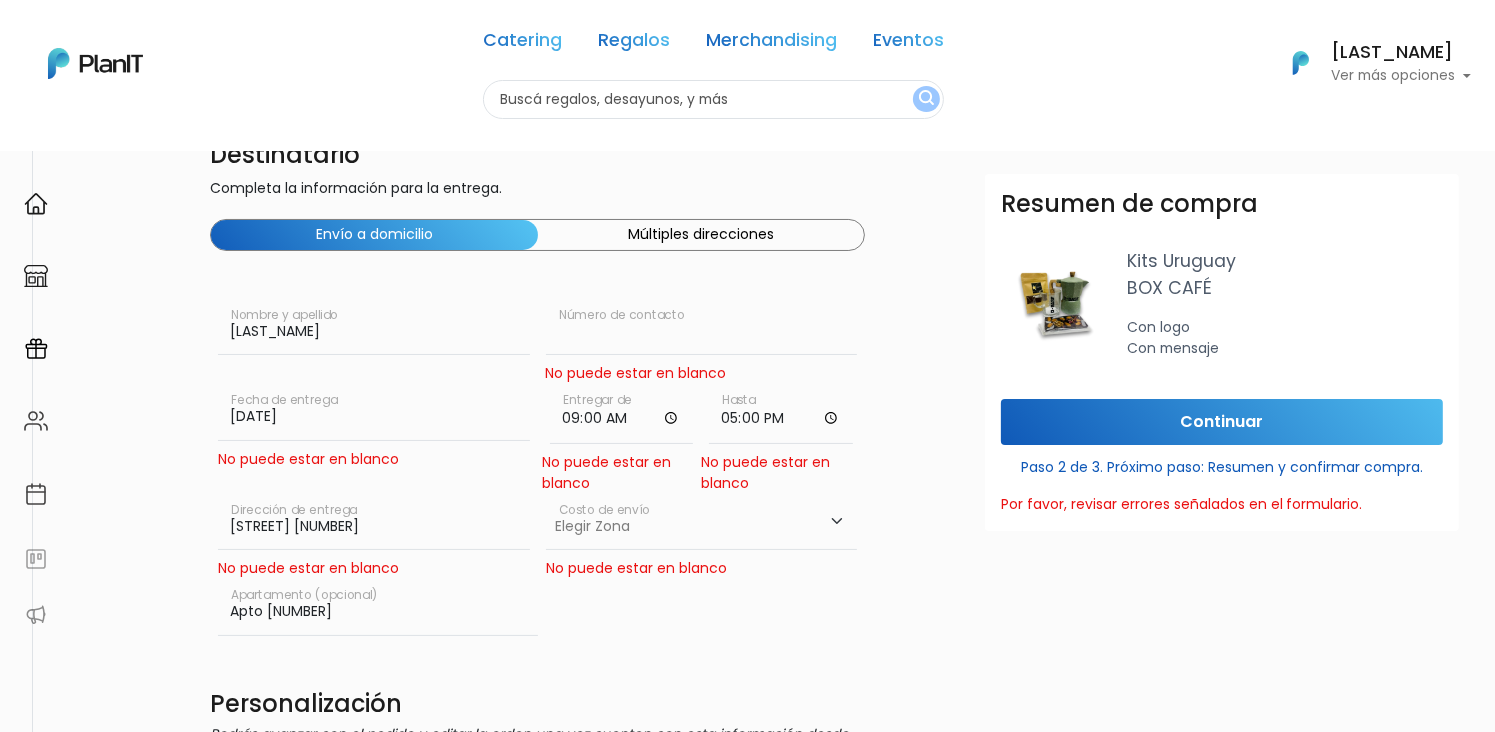 click at bounding box center (702, 327) 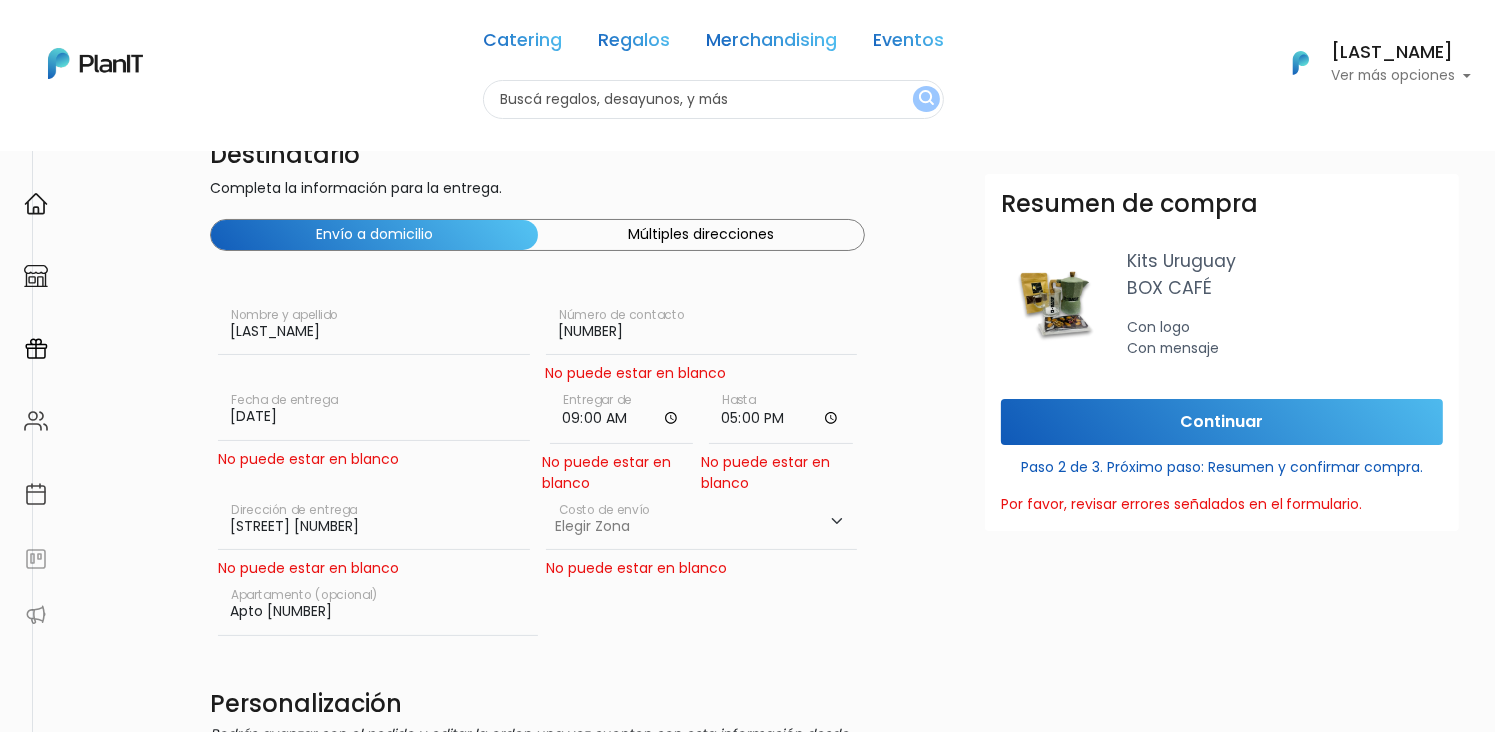 type on "[PHONE]" 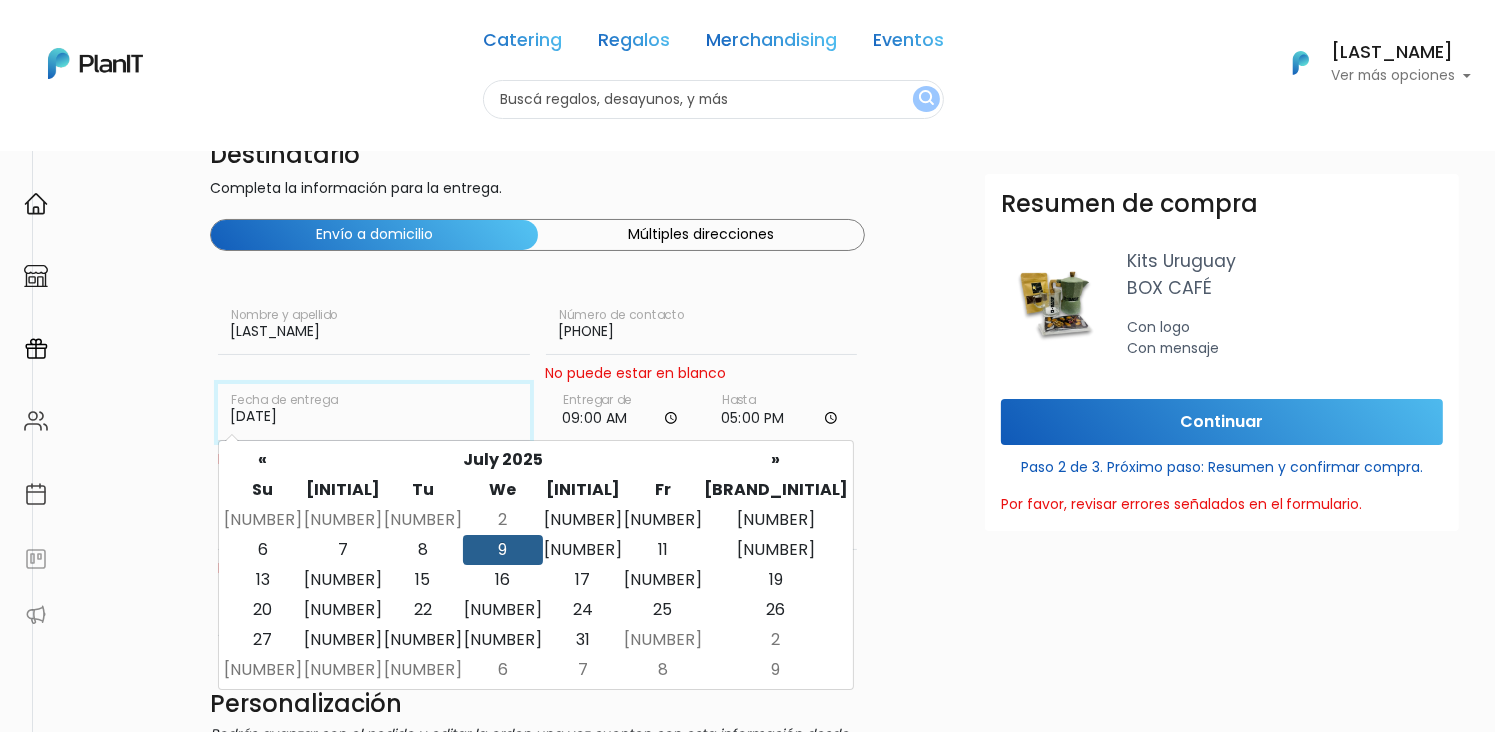 click on "[DATE]" at bounding box center [374, 412] 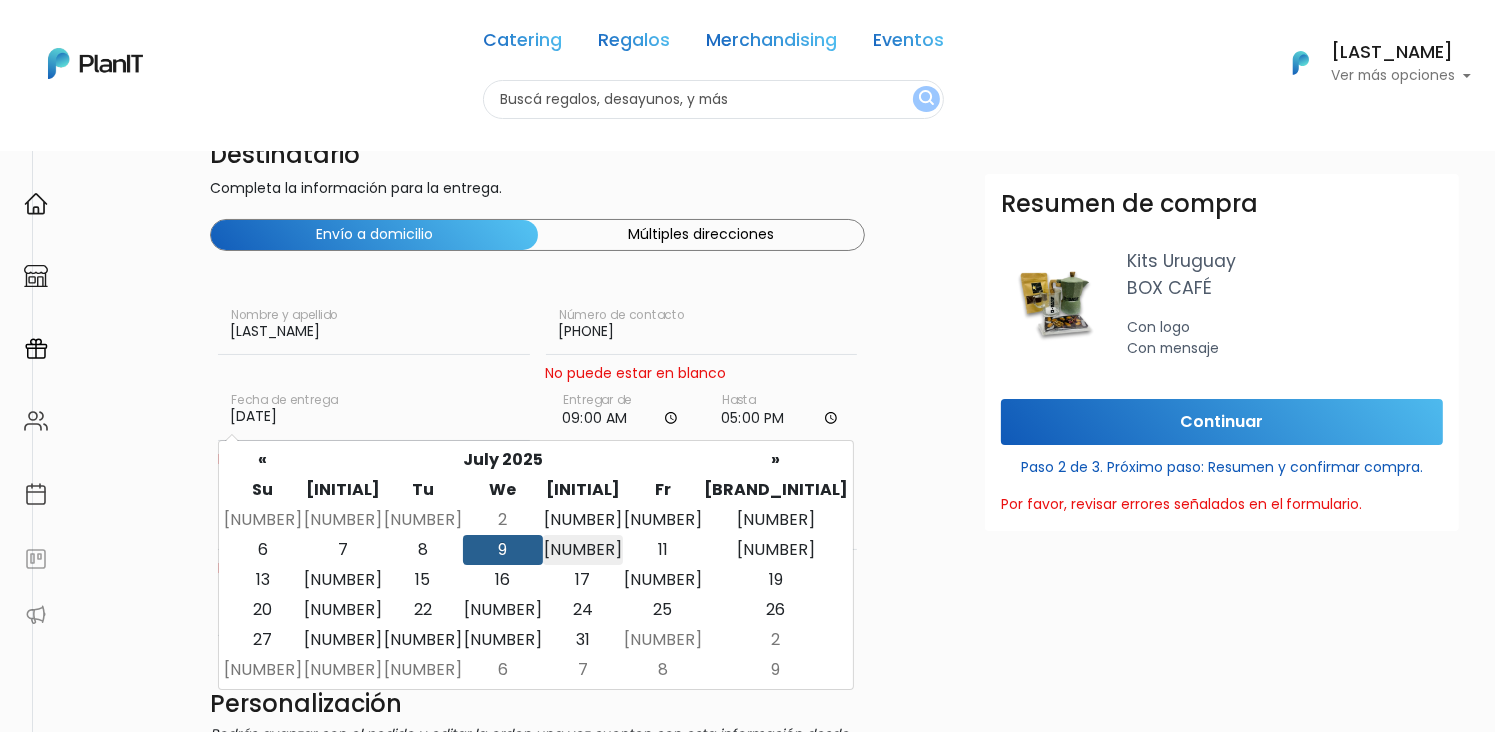 click on "[NUMBER]" at bounding box center (583, 520) 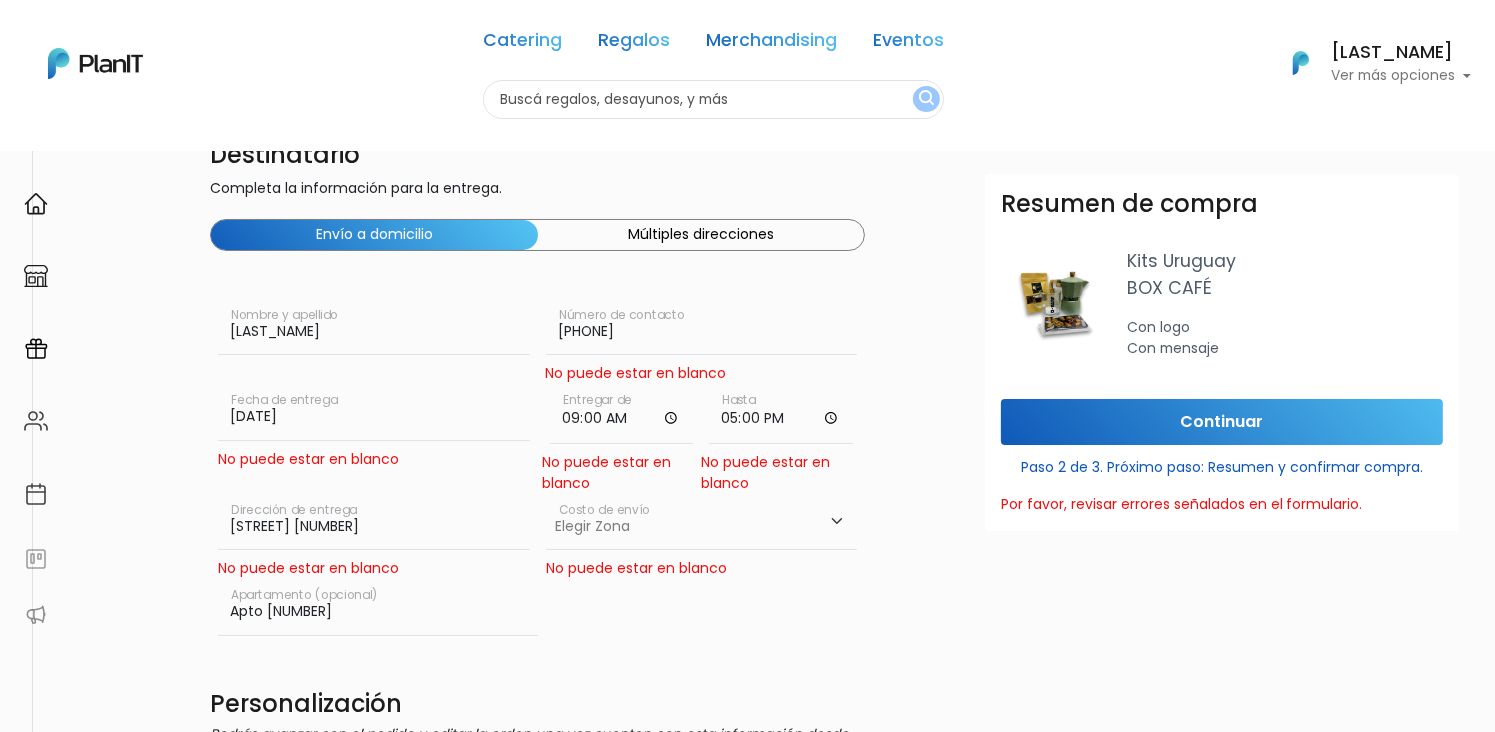 click on "Destinatario
Completa la información para la entrega.
Envío a domicilio
Múltiples direcciones
[FIRST] [LAST]
Nombre y apellido
[PHONE]
Número de contacto
No puede estar en blanco
Fecha de entrega
No puede estar en blanco
[DATE]
Fecha de entrega
No puede estar en blanco
Entregar de Hasta 0 0" at bounding box center (889, 924) 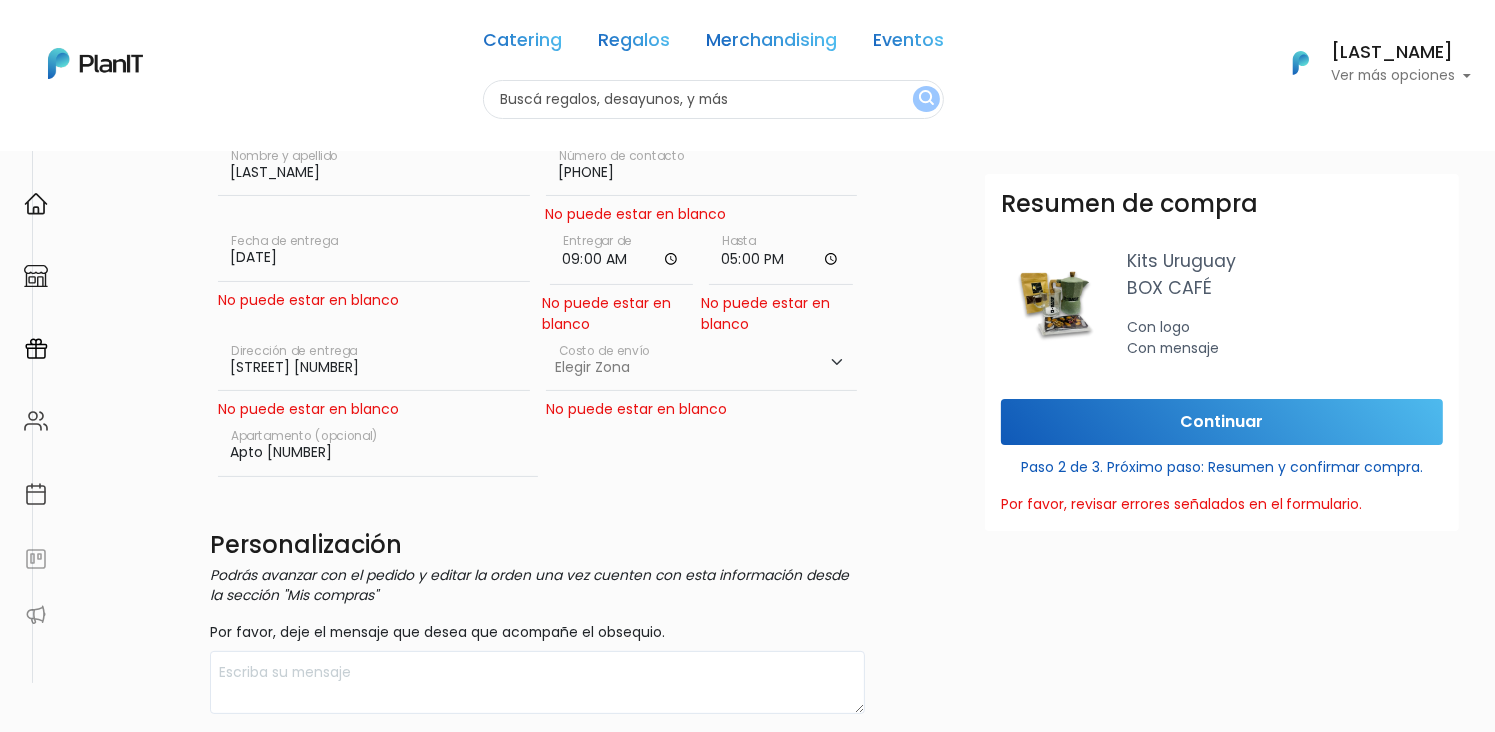 scroll, scrollTop: 203, scrollLeft: 40, axis: both 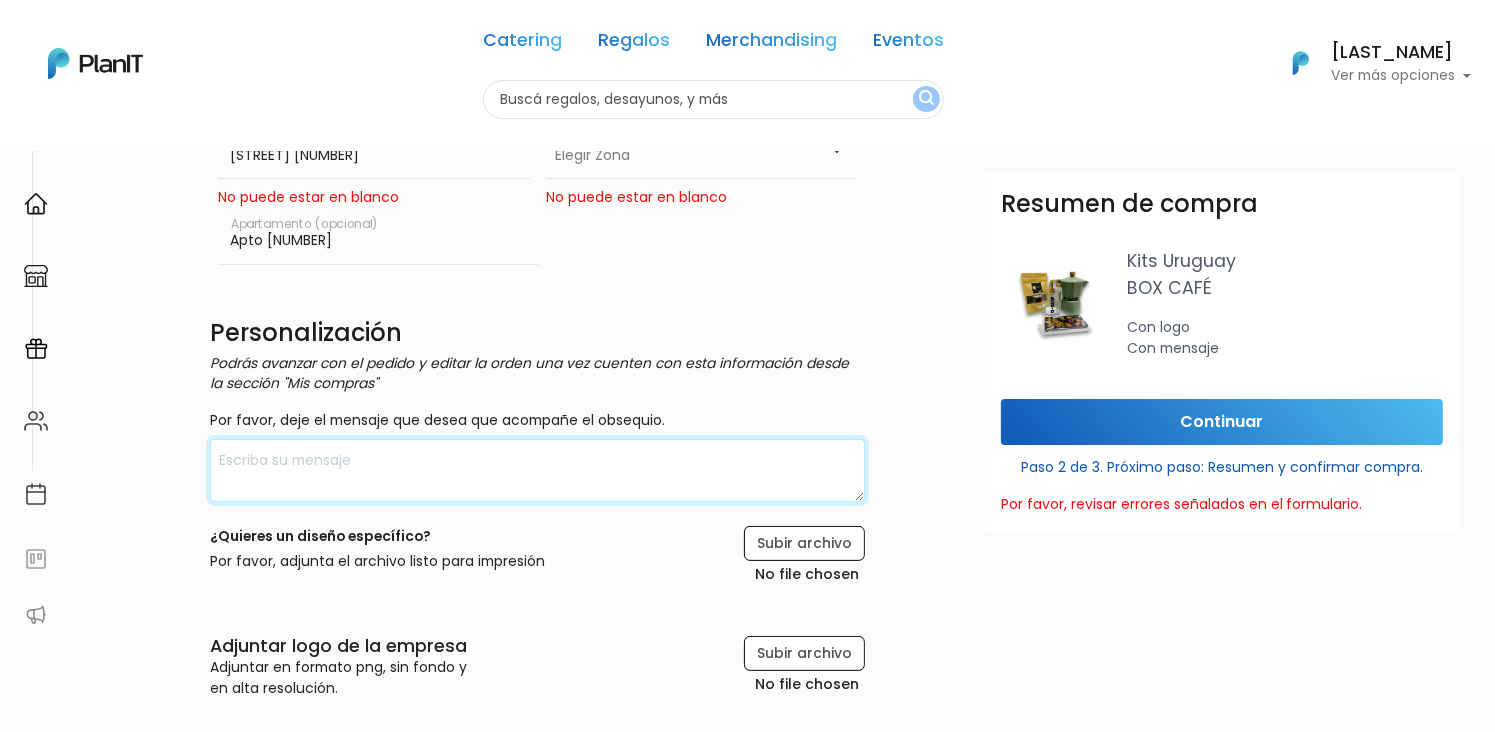click at bounding box center (537, 470) 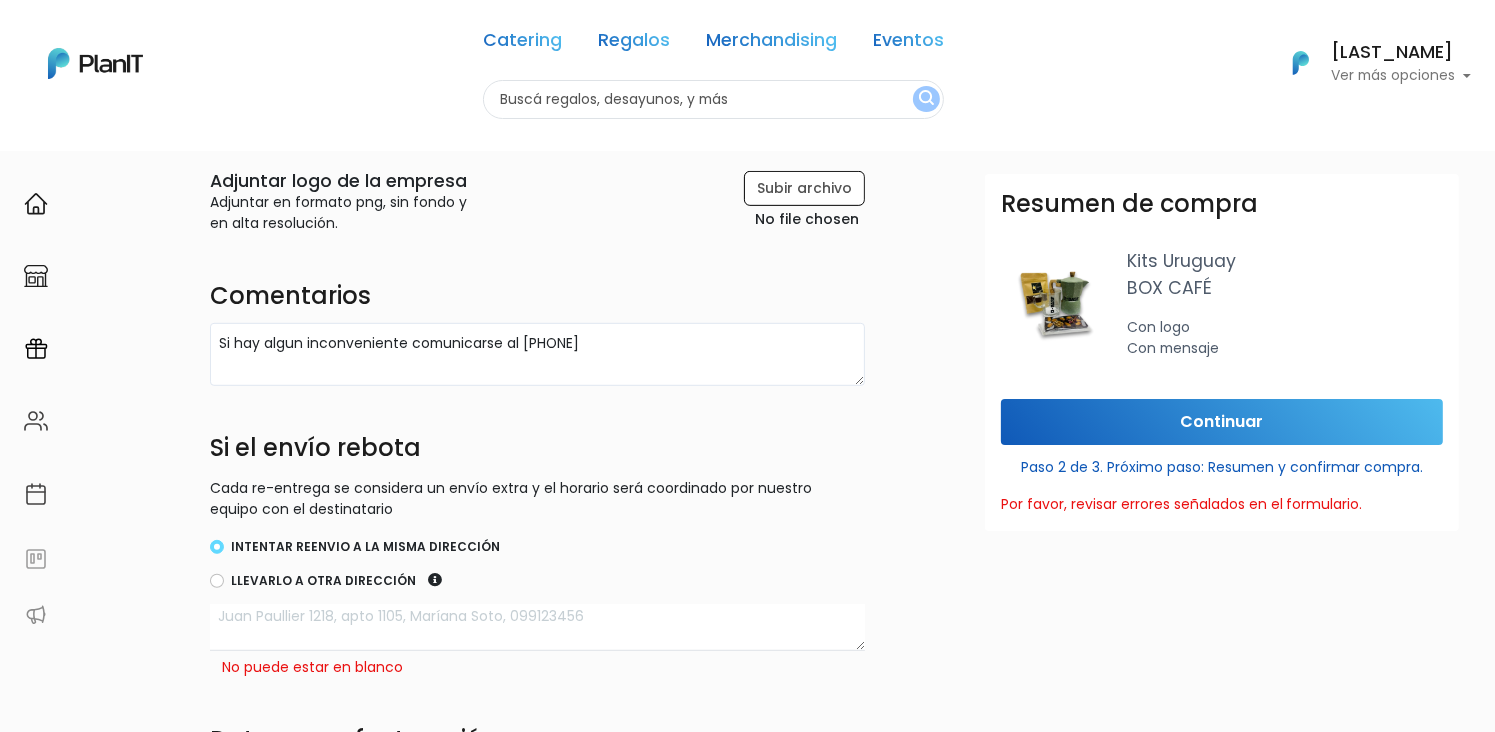 scroll, scrollTop: 912, scrollLeft: 40, axis: both 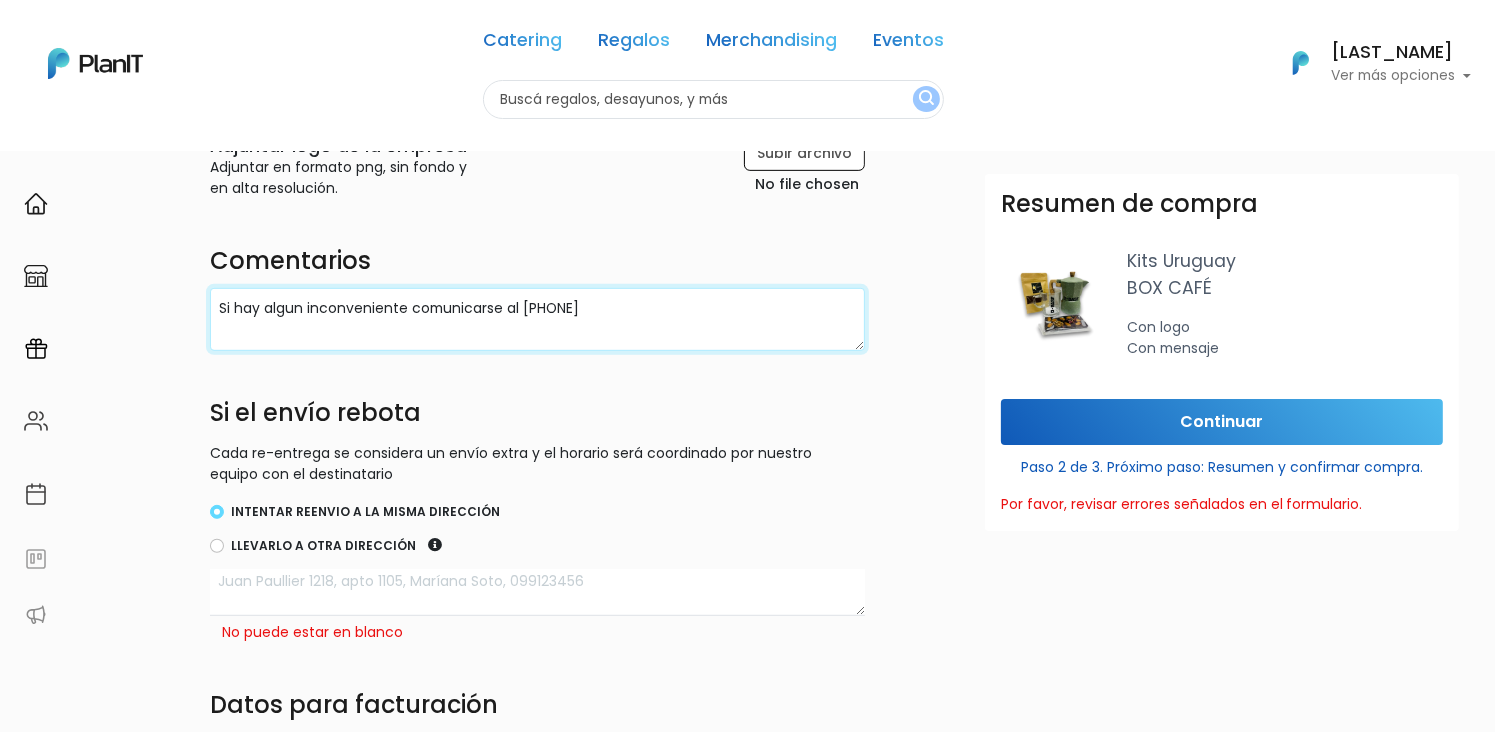 click on "Si hay algun inconveniente comunicarse al [PHONE]" at bounding box center [537, 319] 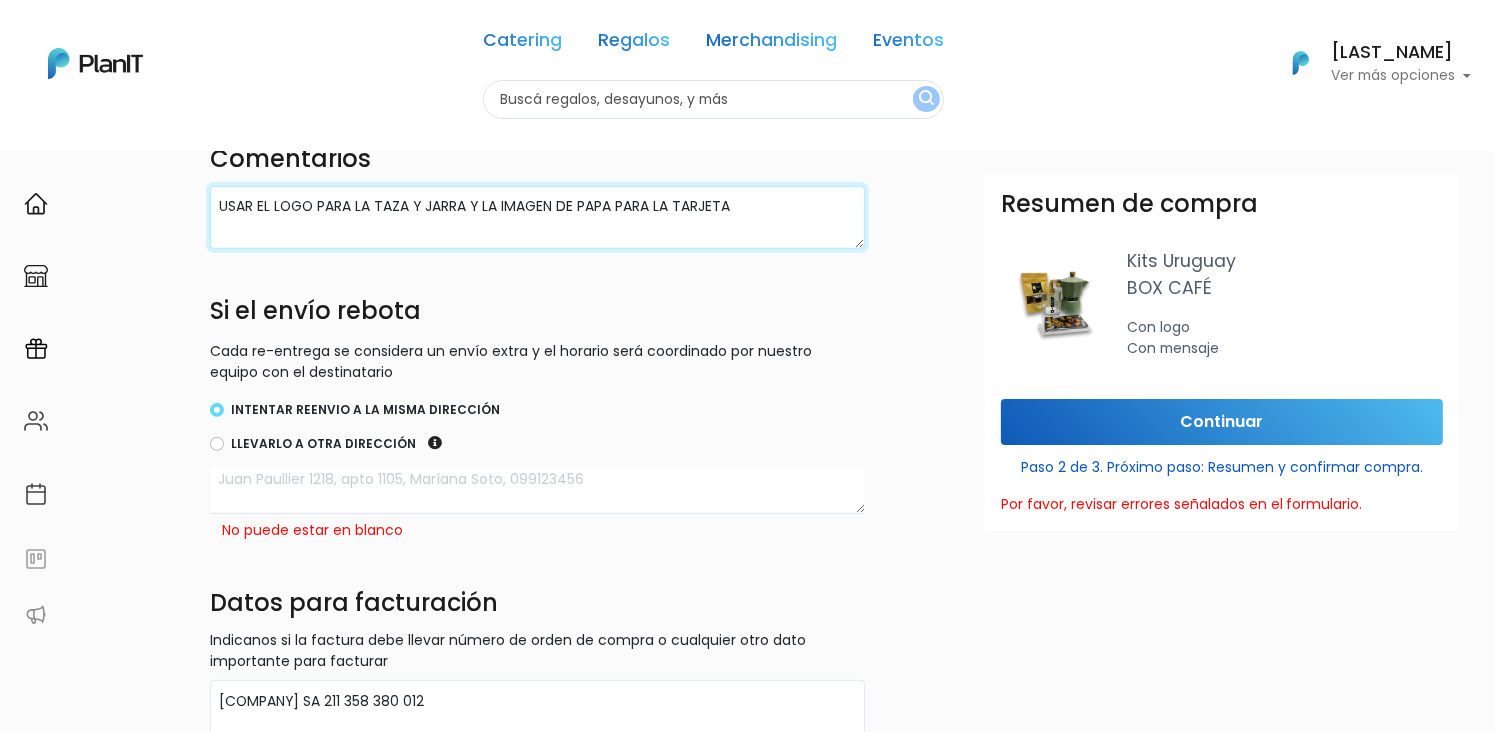 scroll, scrollTop: 1019, scrollLeft: 40, axis: both 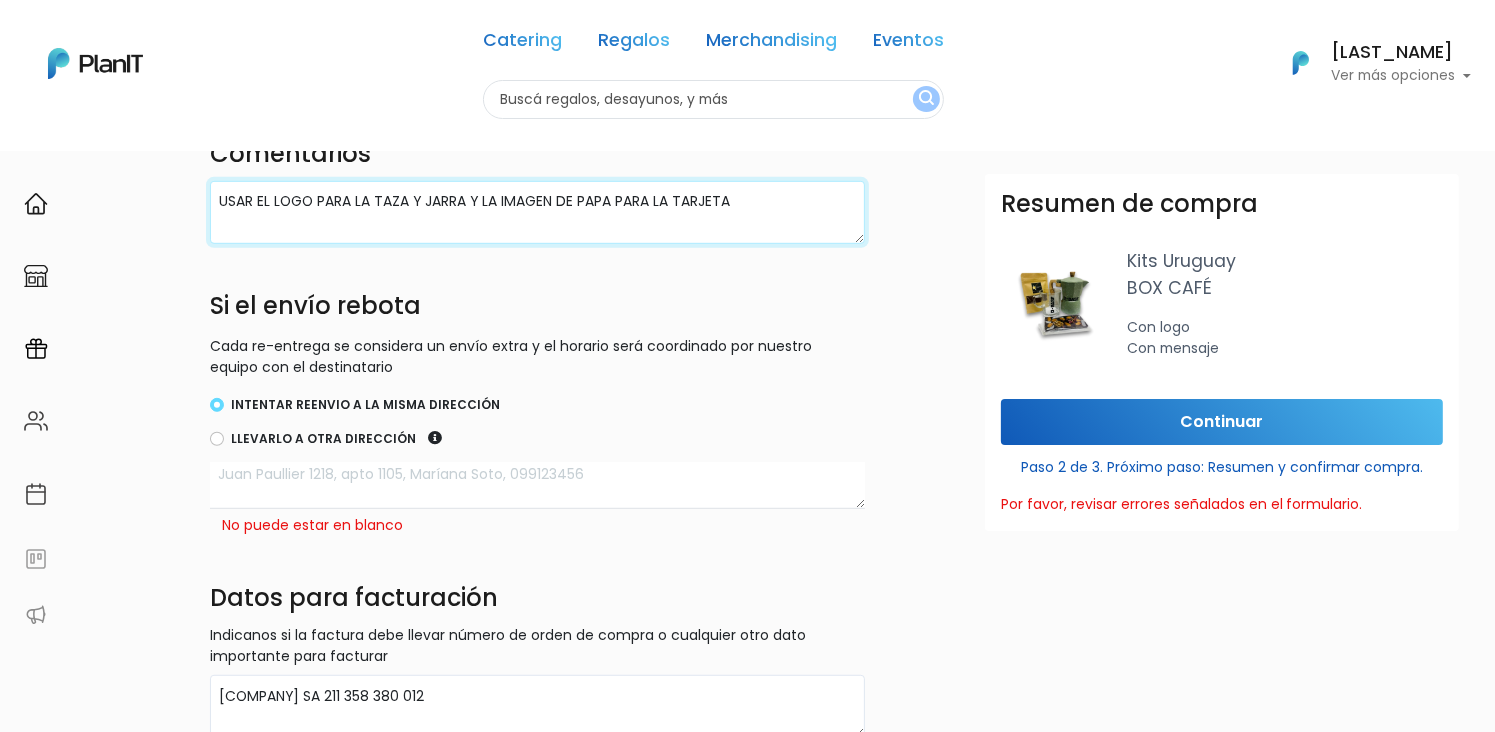 click on "USAR EL LOGO PARA LA TAZA Y JARRA Y LA IMAGEN DE PAPA PARA LA TARJETA" at bounding box center [537, 212] 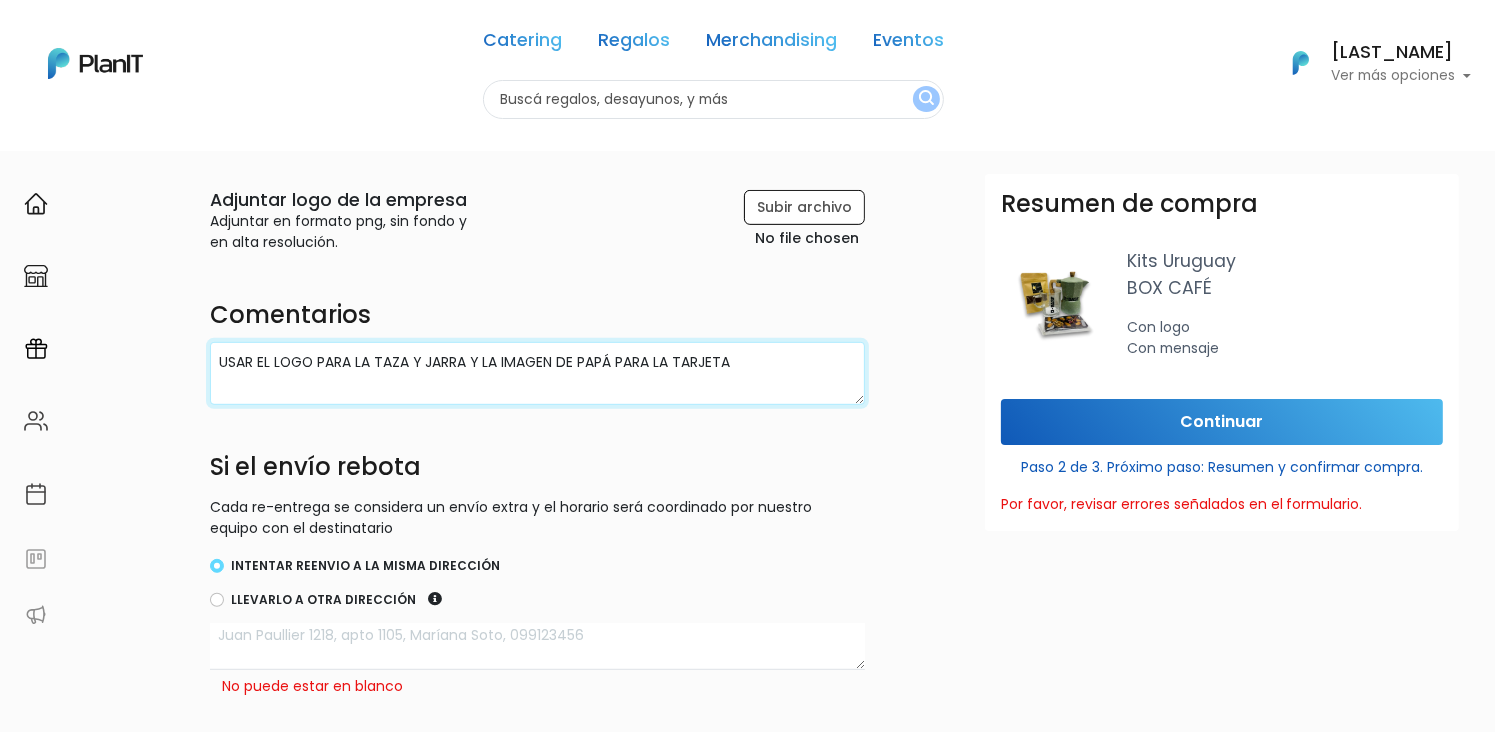 scroll, scrollTop: 856, scrollLeft: 40, axis: both 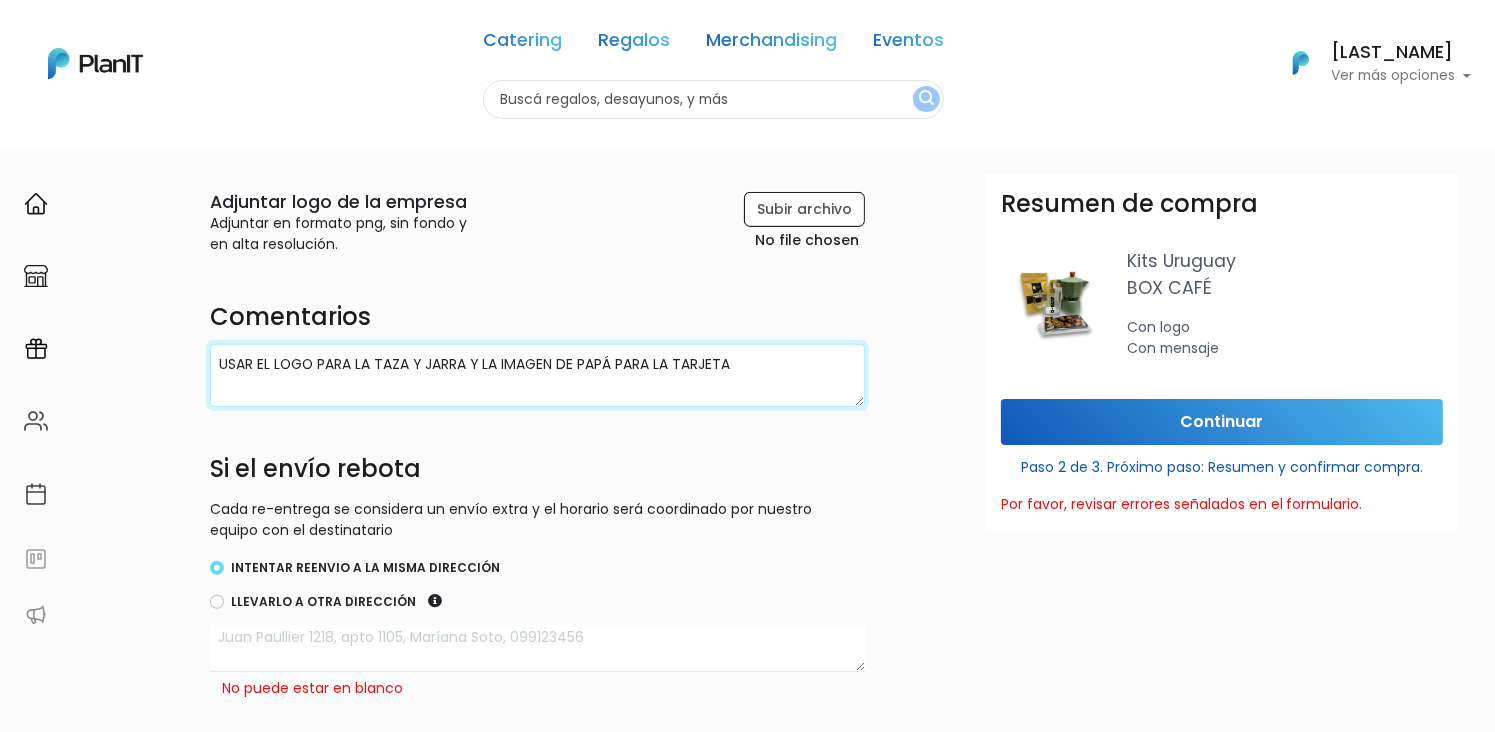 click on "USAR EL LOGO PARA LA TAZA Y JARRA Y LA IMAGEN DE PAPÁ PARA LA TARJETA" at bounding box center (537, 375) 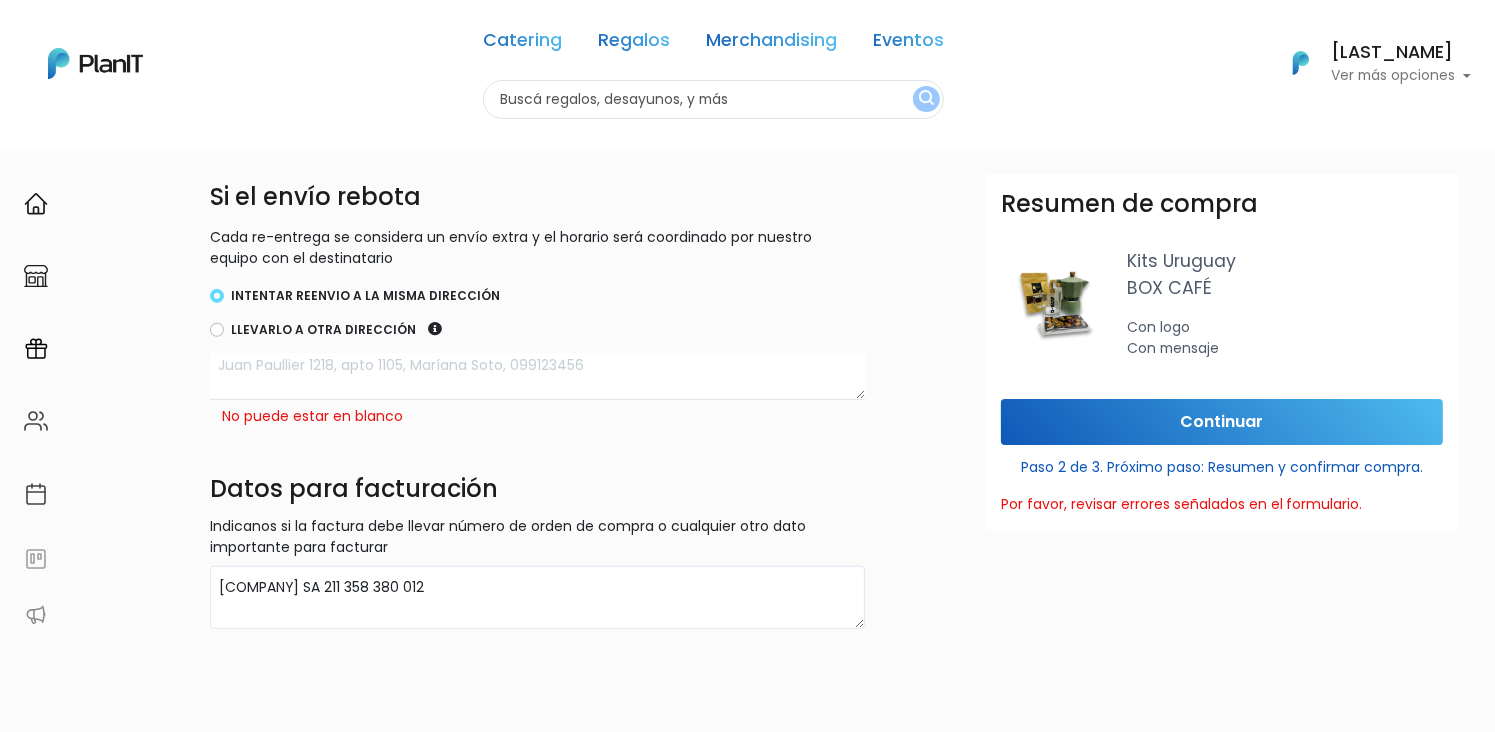 scroll, scrollTop: 1137, scrollLeft: 40, axis: both 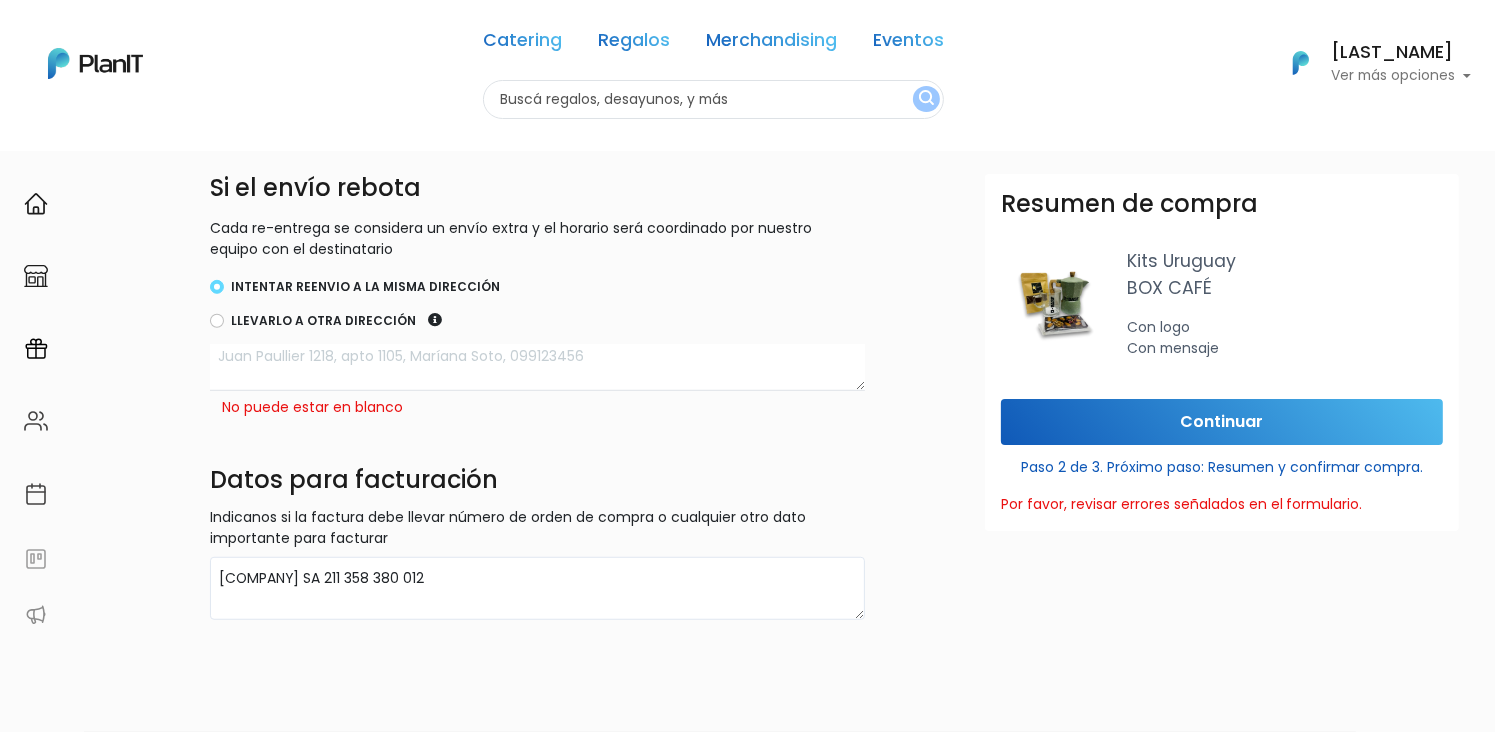 type on "USAR EL LOGO PARA LA TAZA Y JARRA Y LA IMAGEN DE PAPÁ PARA LA TARJETA SI ES POSIBLE. GRACIAS!" 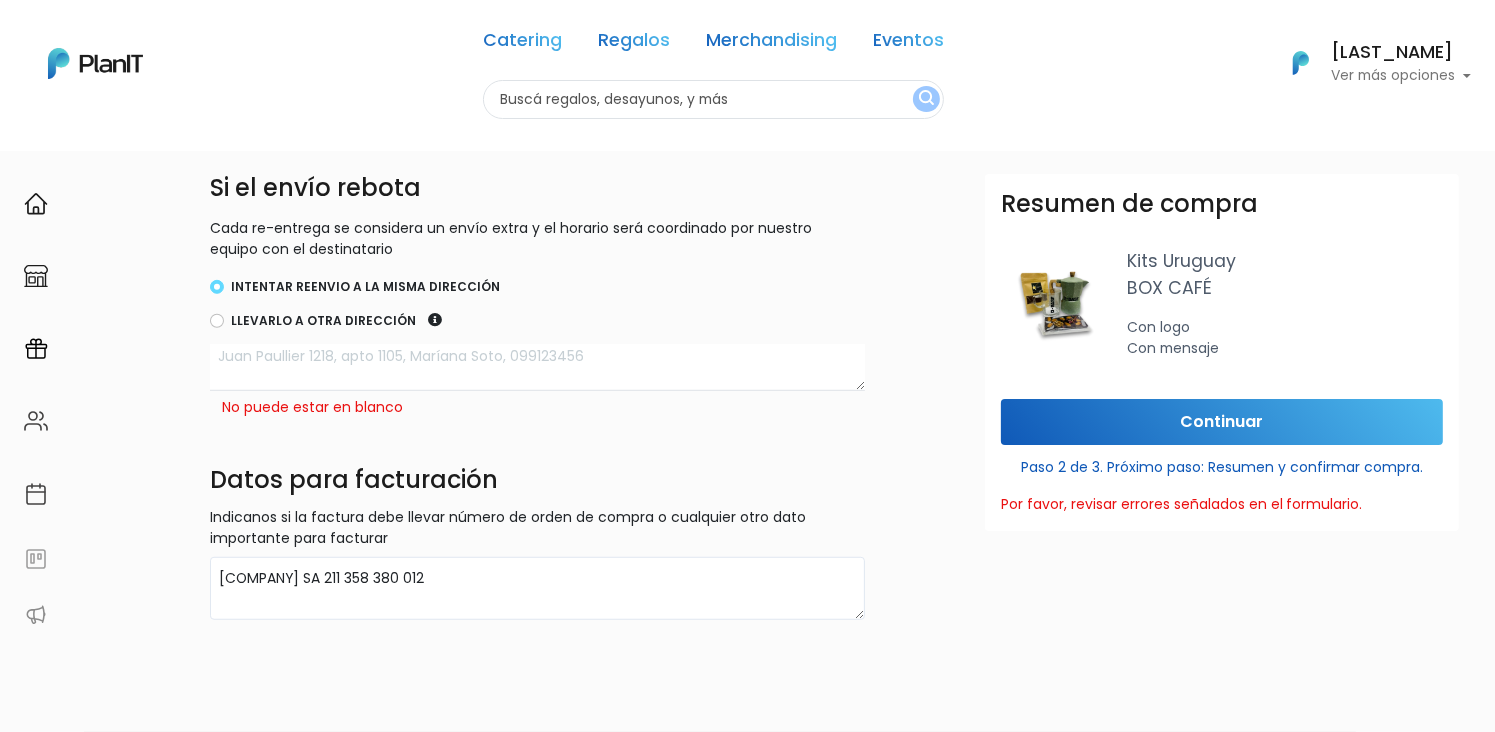 click at bounding box center (537, 367) 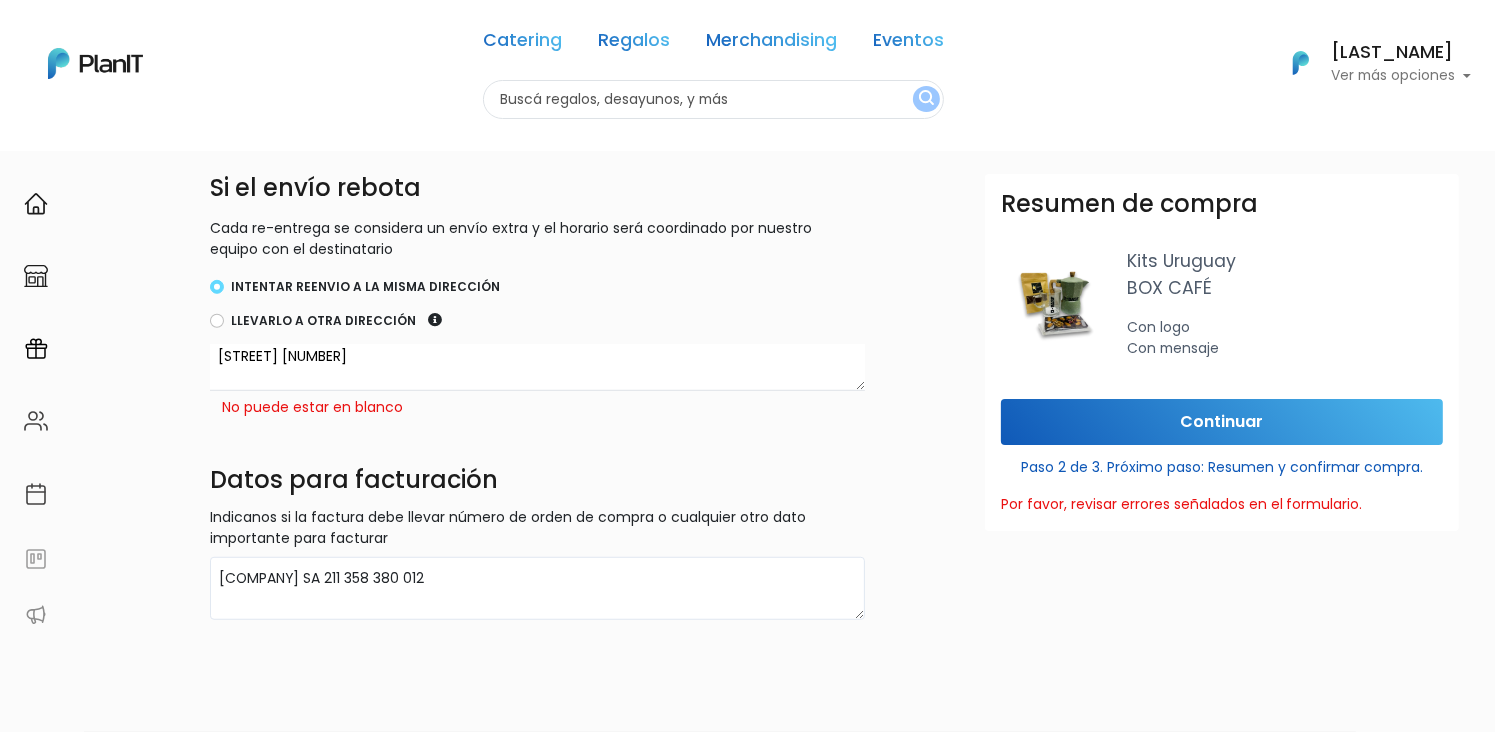 scroll, scrollTop: 1210, scrollLeft: 40, axis: both 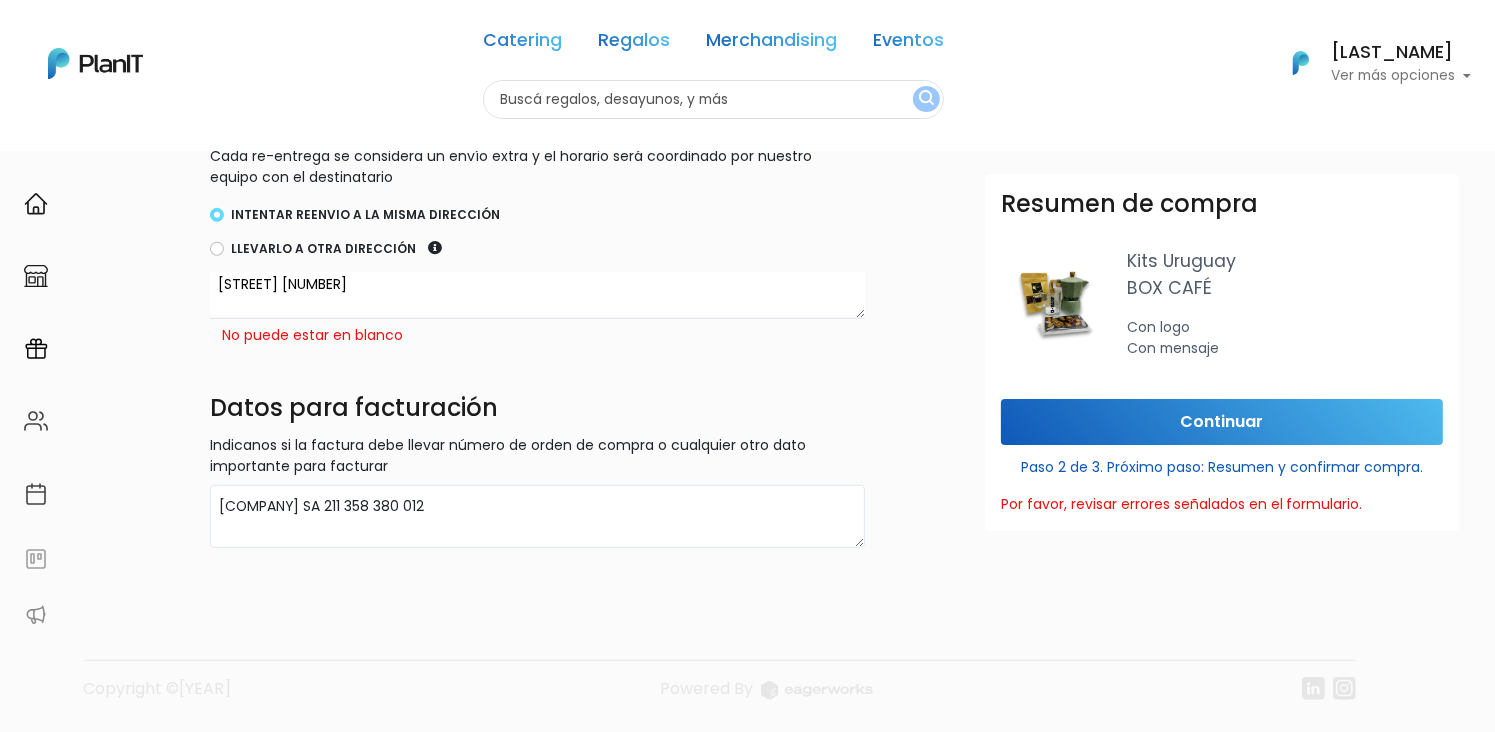 type on "[STREET] [NUMBER]" 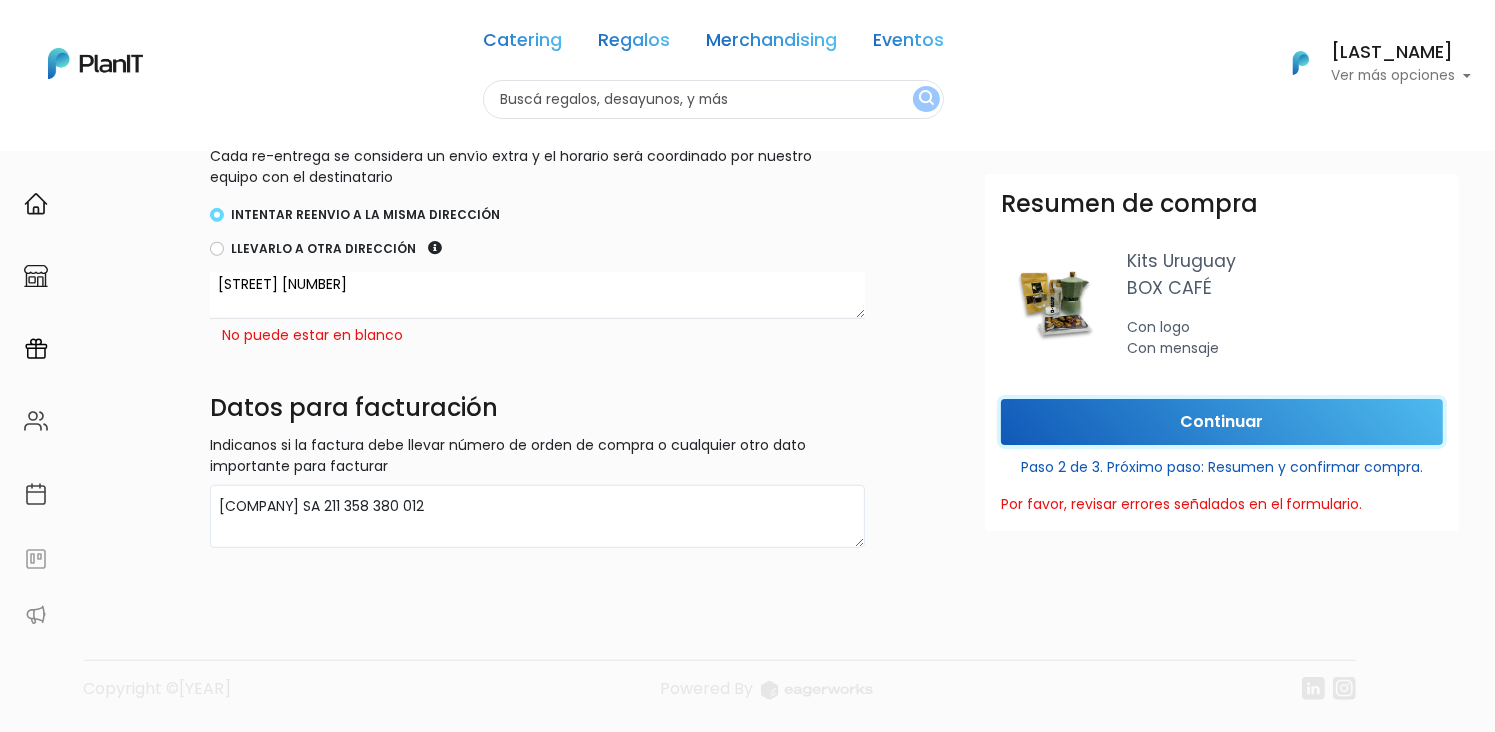 click on "Continuar" at bounding box center (1222, 422) 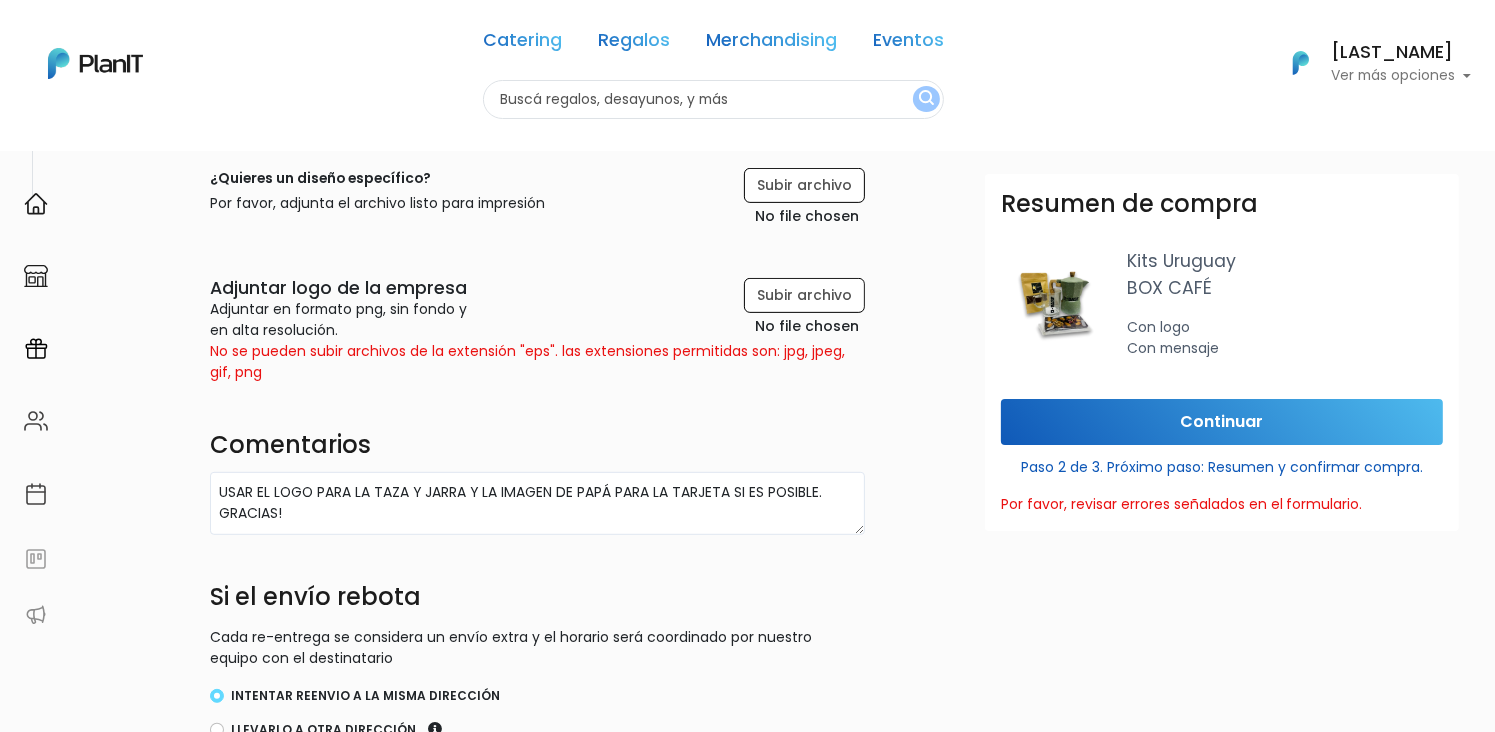 scroll, scrollTop: 688, scrollLeft: 40, axis: both 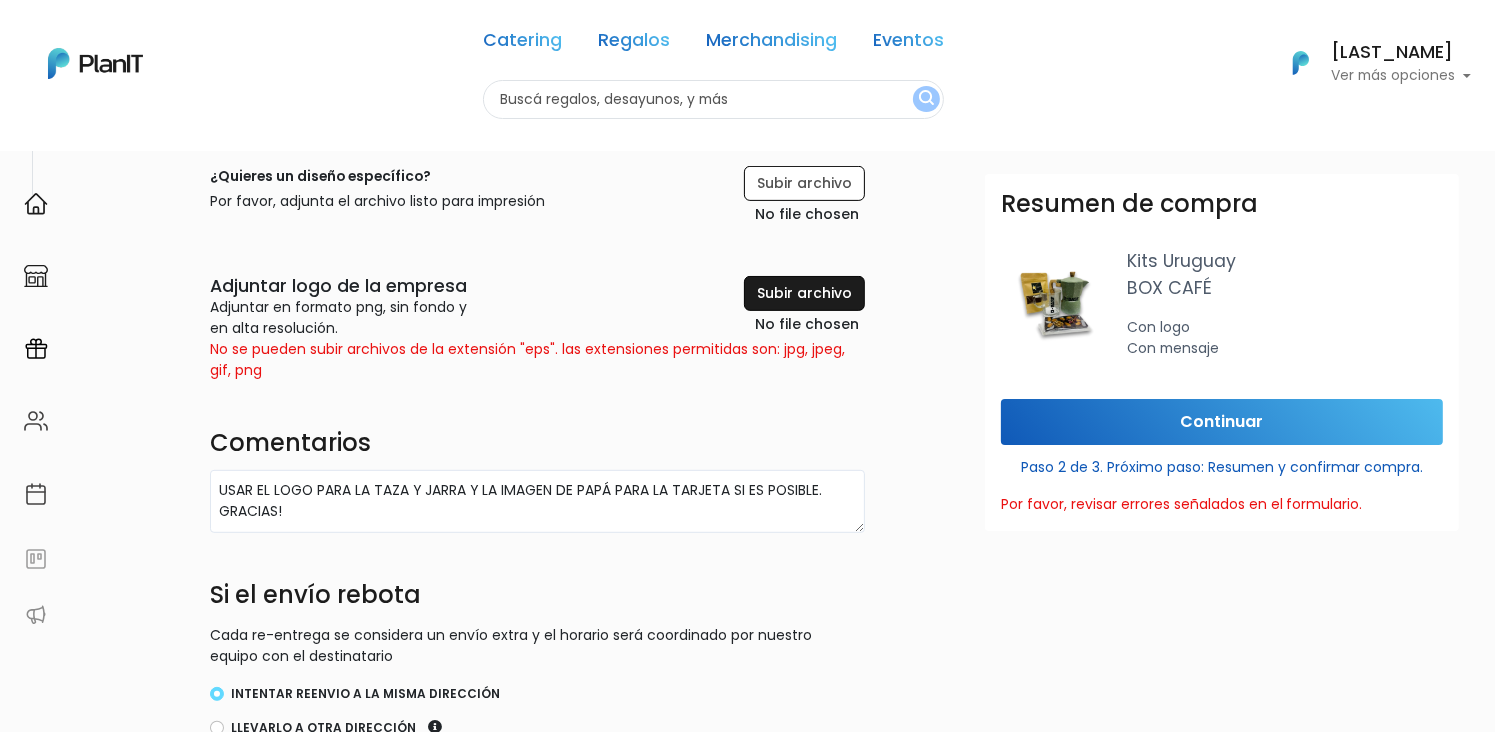 click at bounding box center [758, 307] 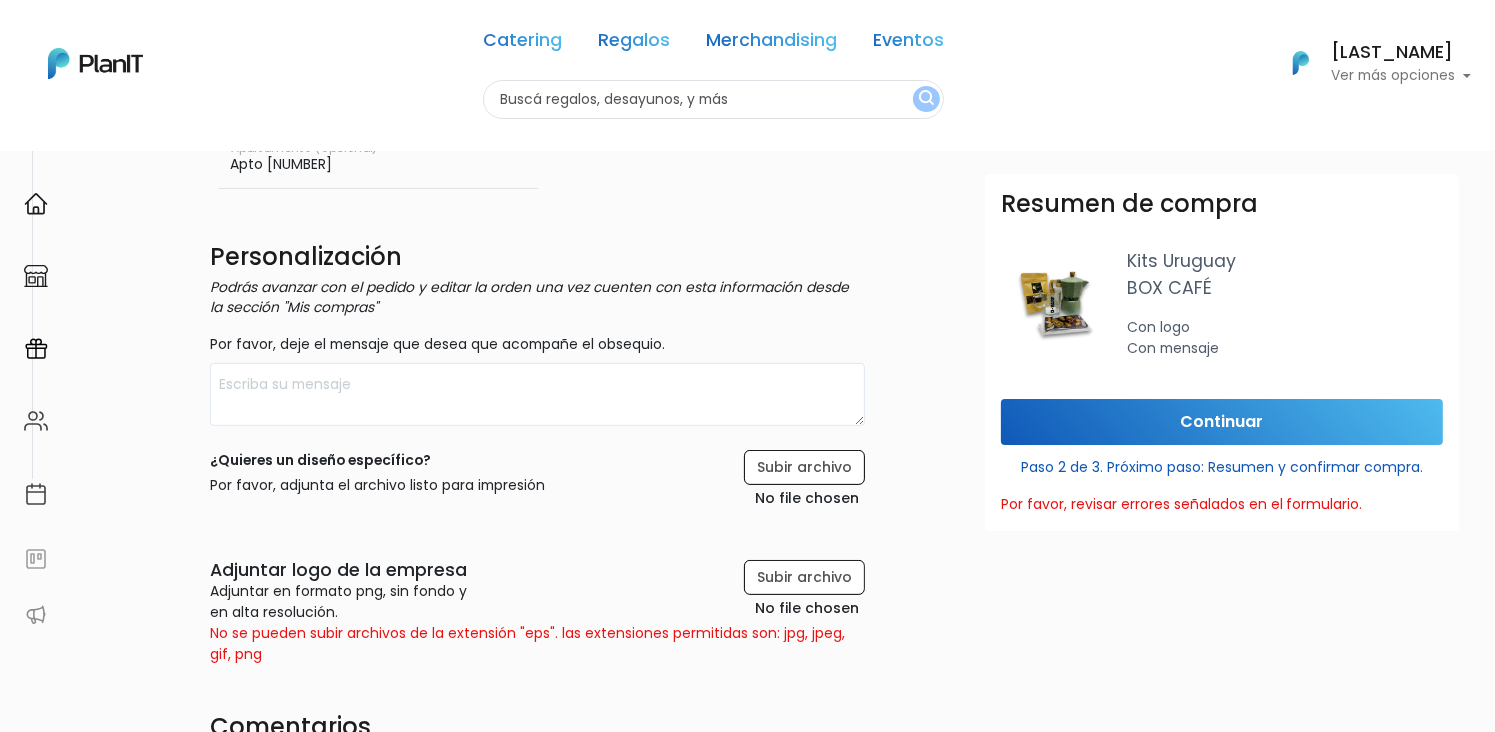scroll, scrollTop: 412, scrollLeft: 40, axis: both 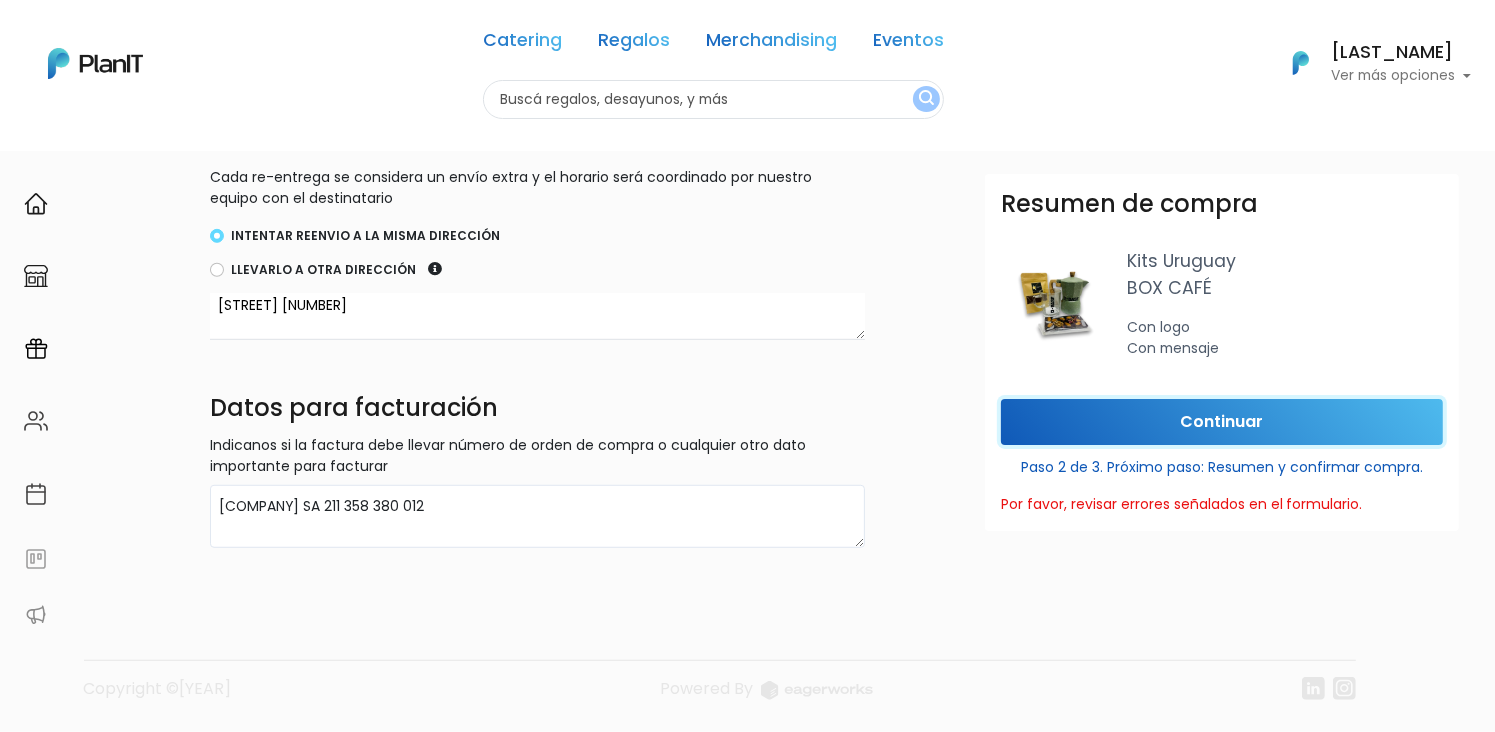click on "Continuar" at bounding box center (1222, 422) 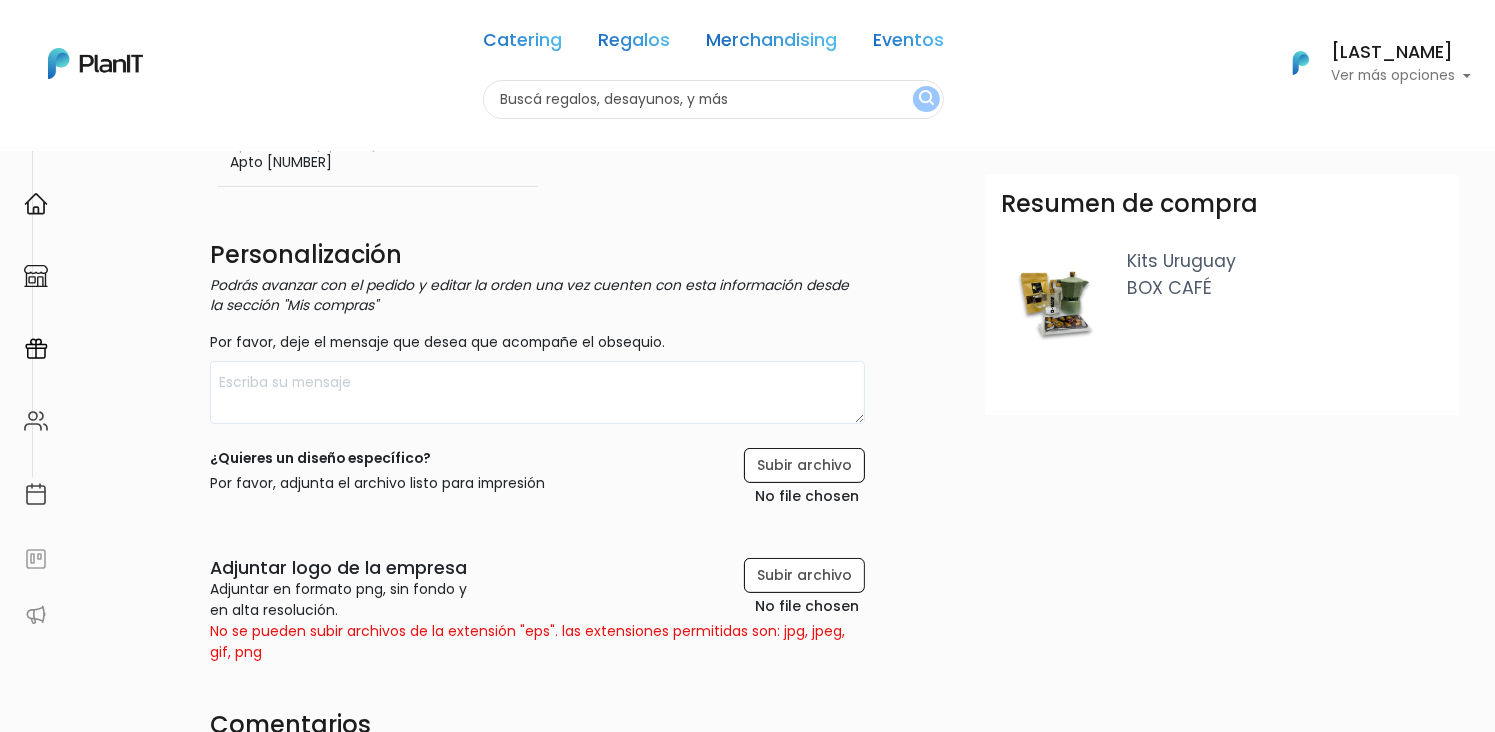 scroll, scrollTop: 400, scrollLeft: 40, axis: both 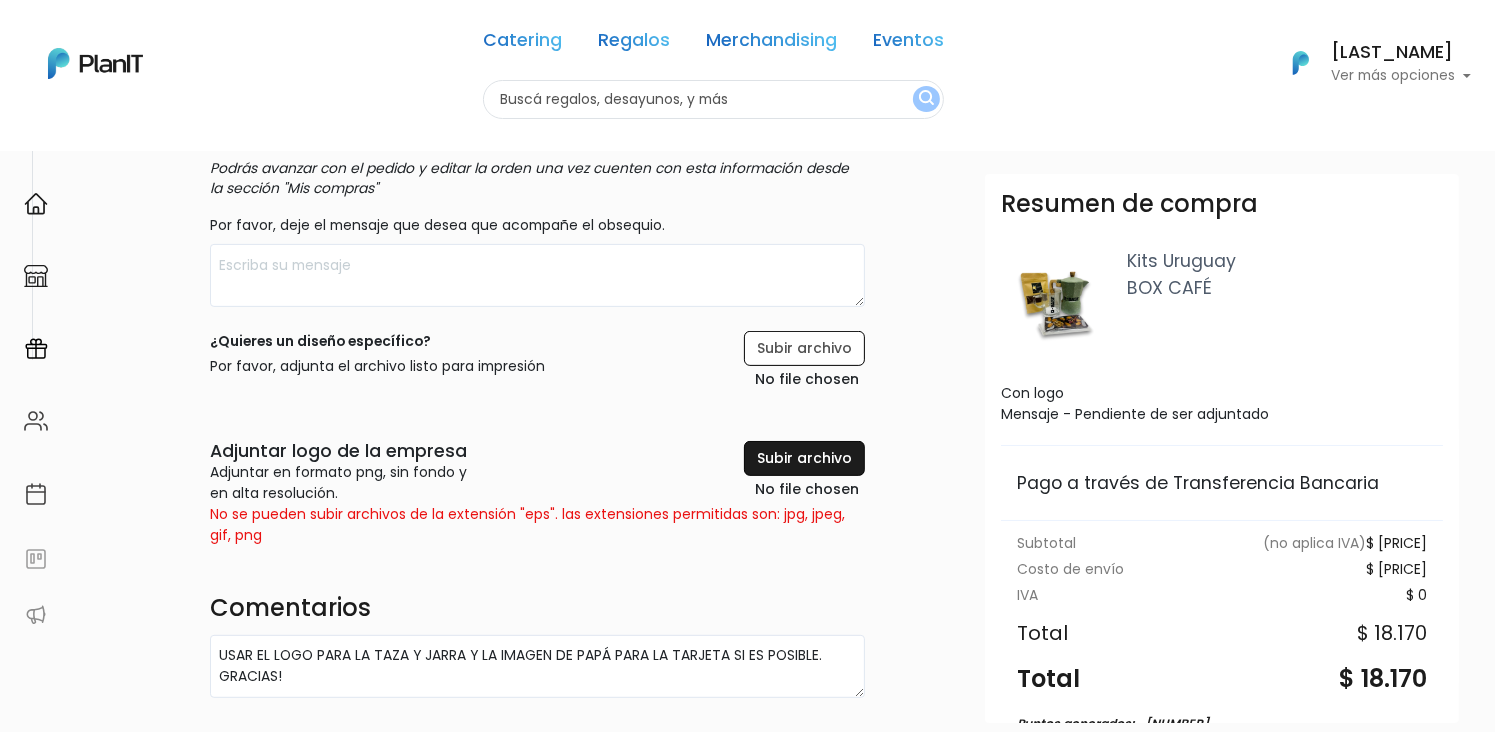 click at bounding box center [758, 472] 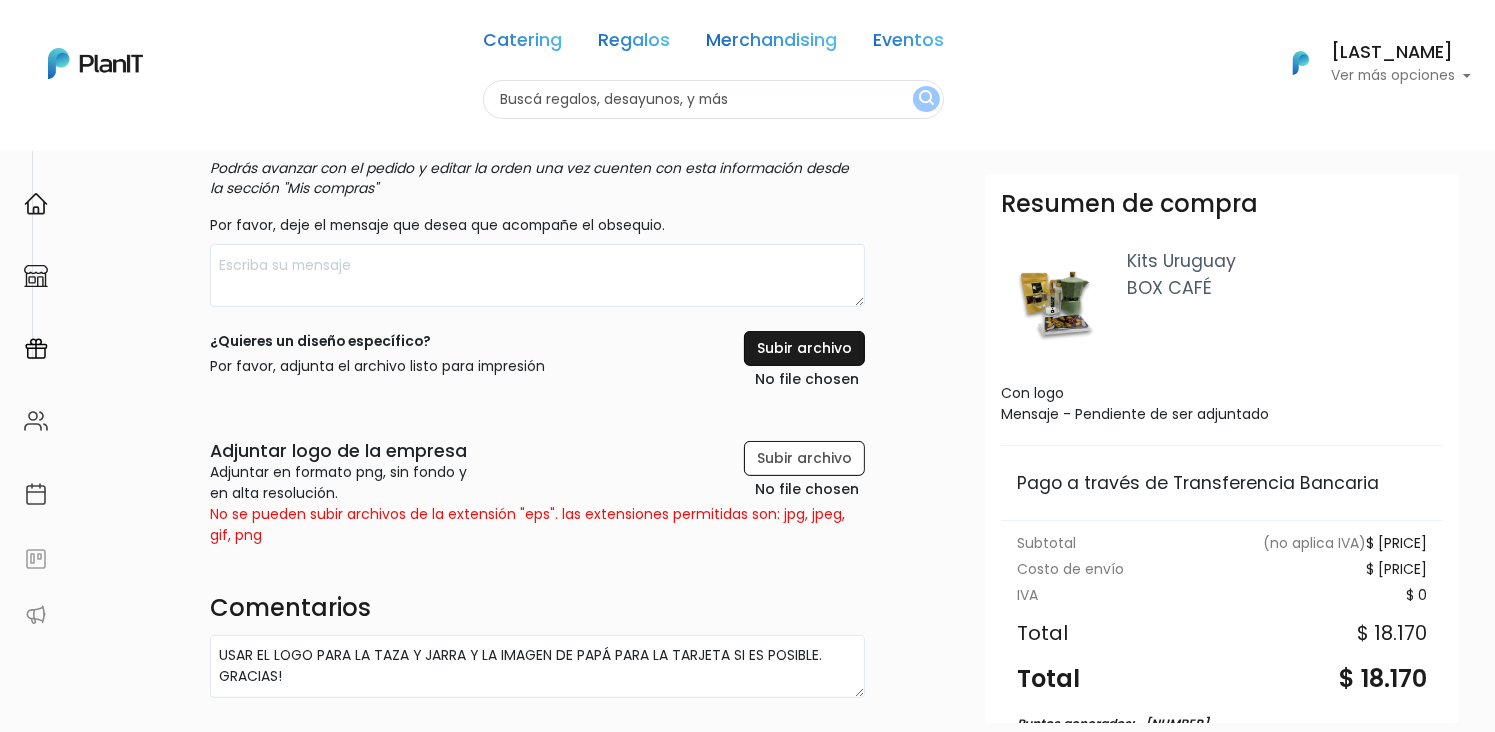 click at bounding box center (758, 362) 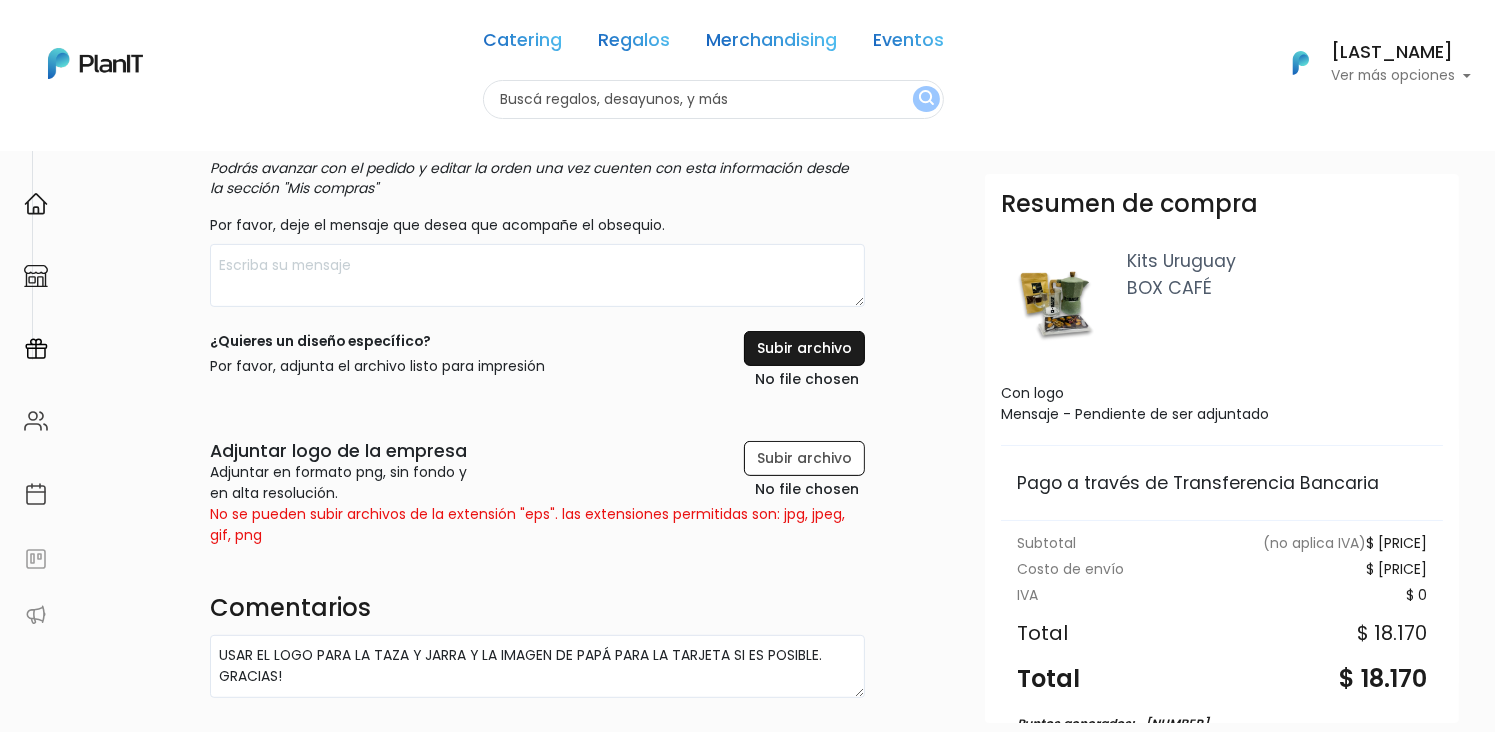 type on "C:\fakepath\Gráfico para Taza Día del Padre Azul.png" 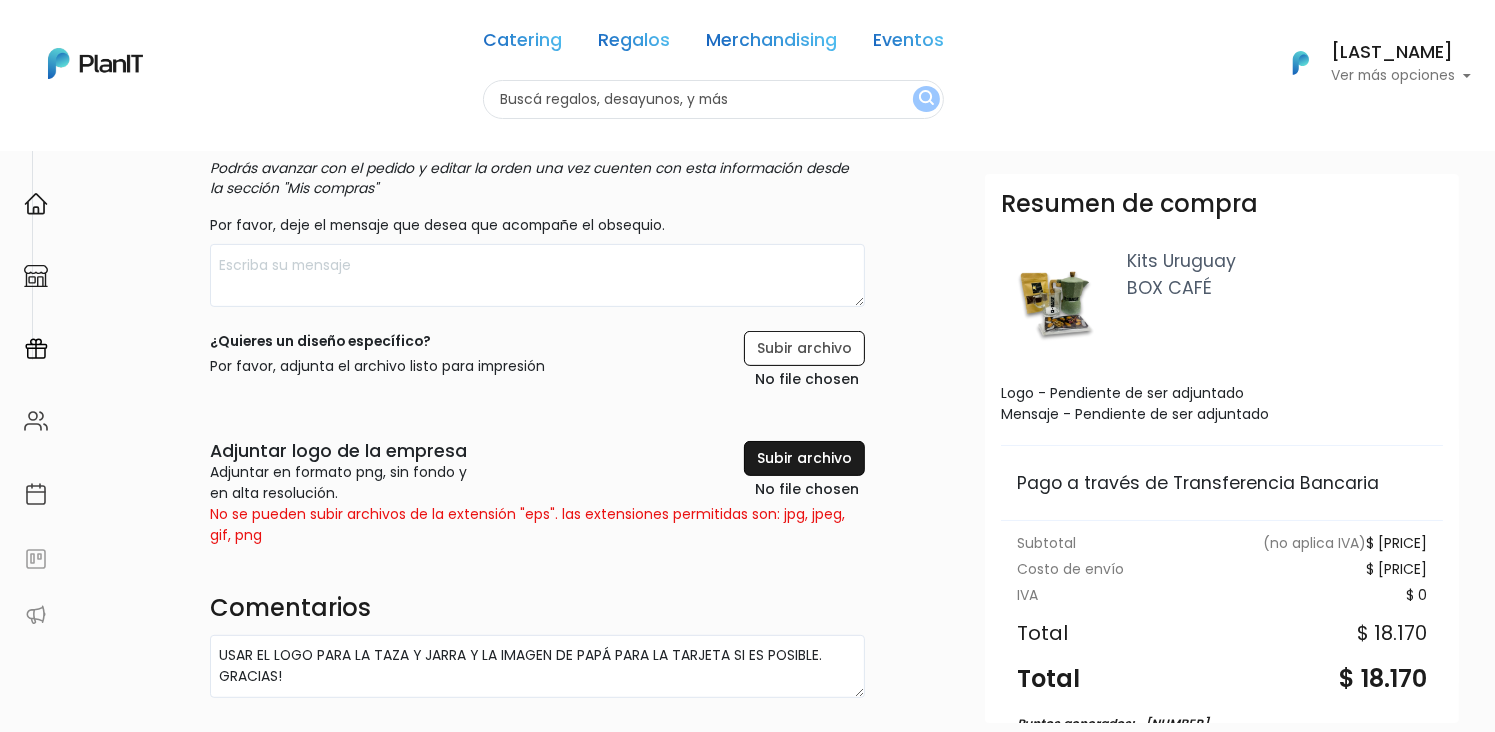 click at bounding box center [758, 472] 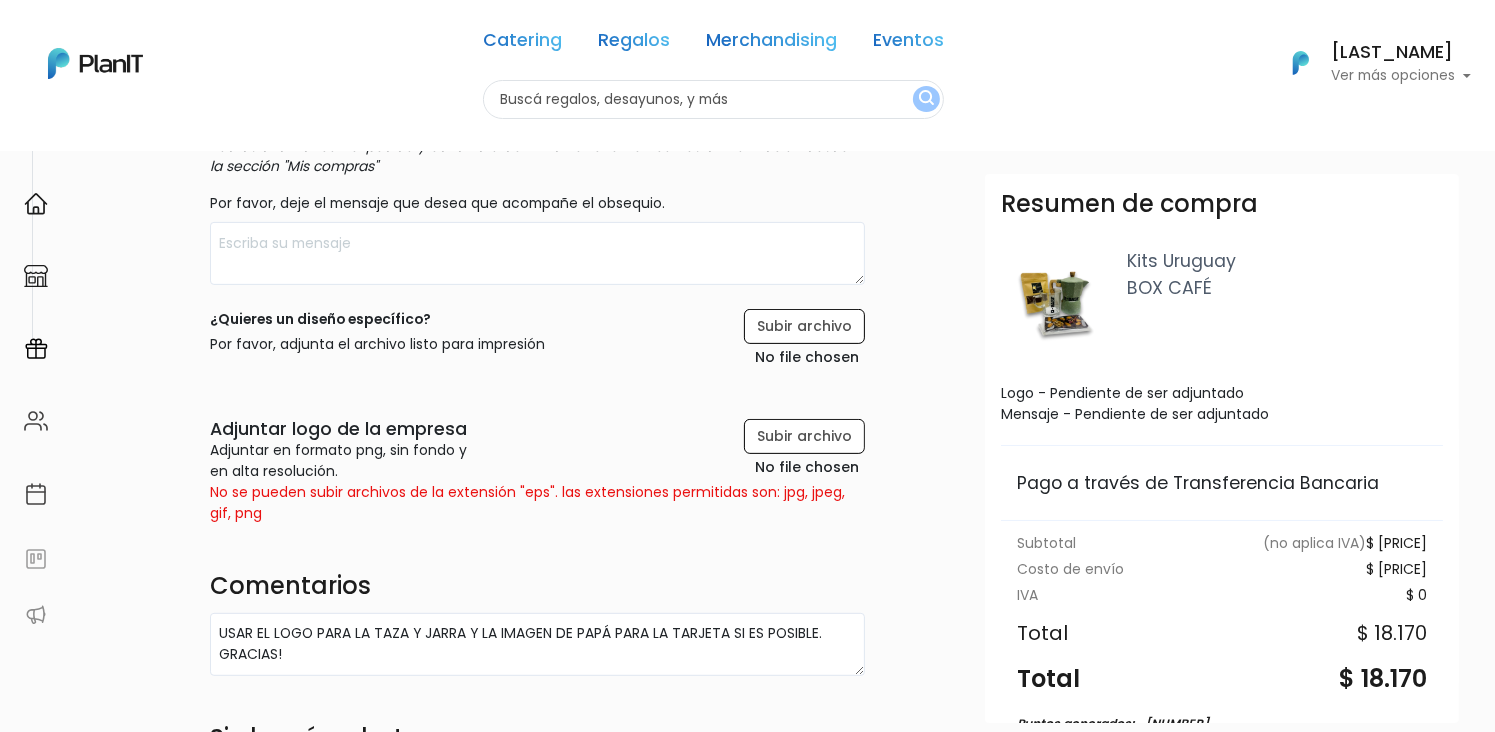 scroll, scrollTop: 549, scrollLeft: 40, axis: both 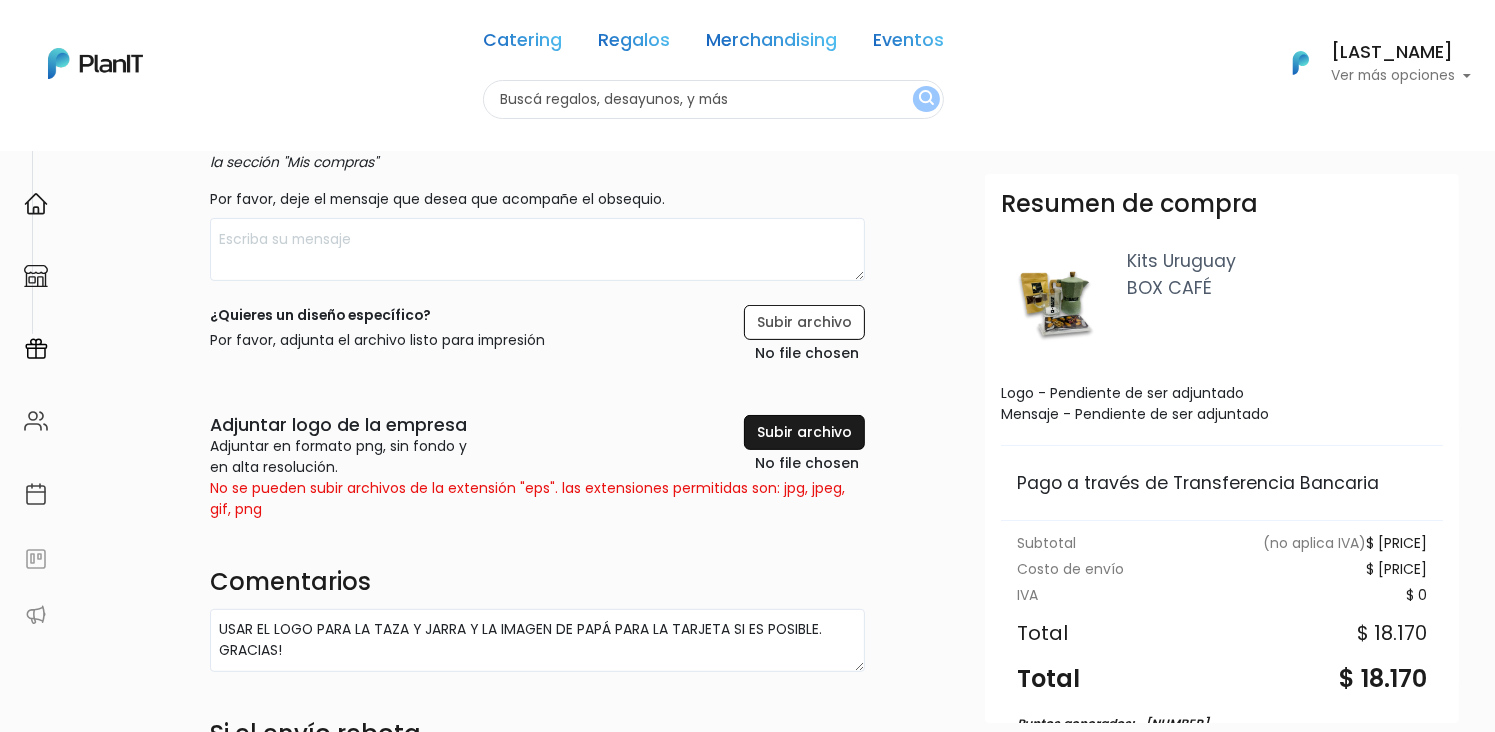 click at bounding box center [758, 446] 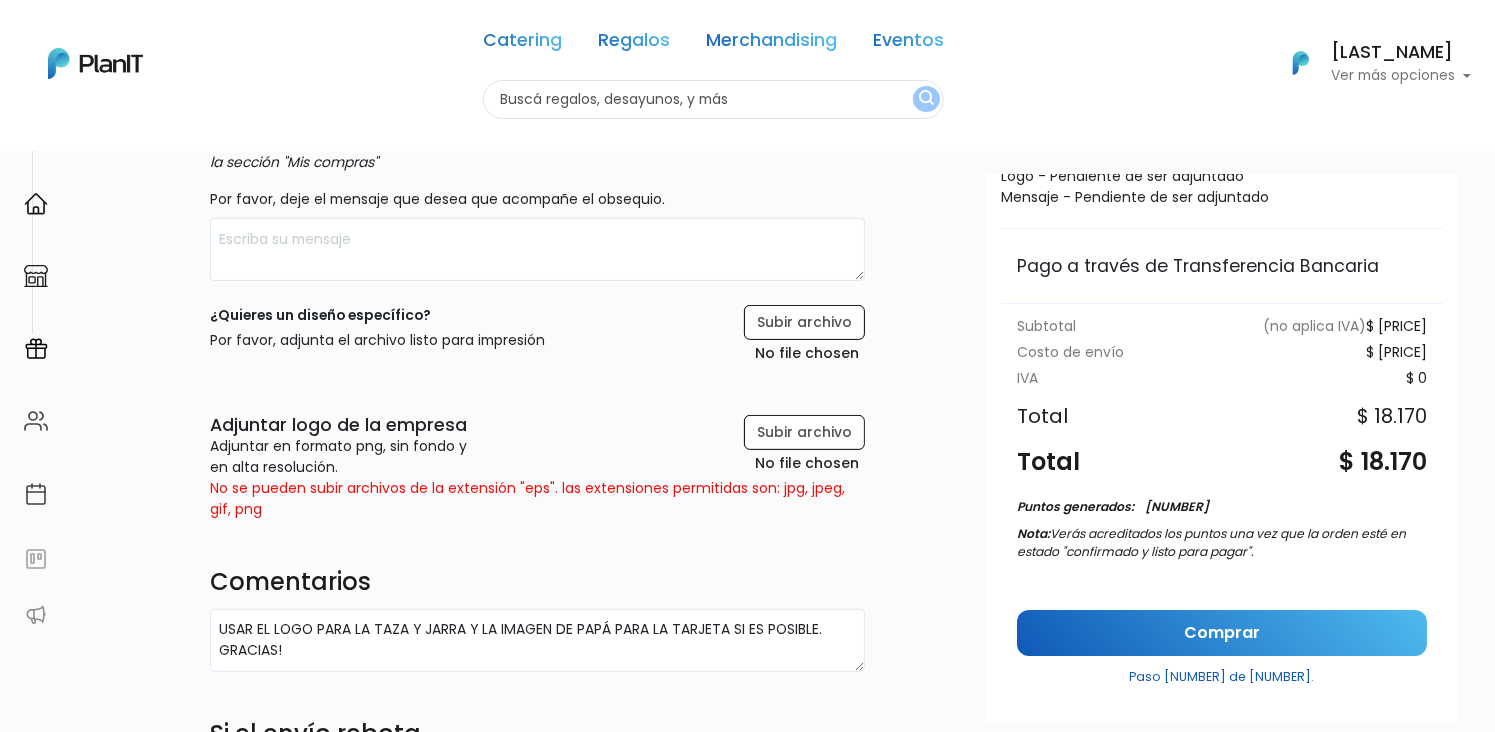 scroll, scrollTop: 240, scrollLeft: 0, axis: vertical 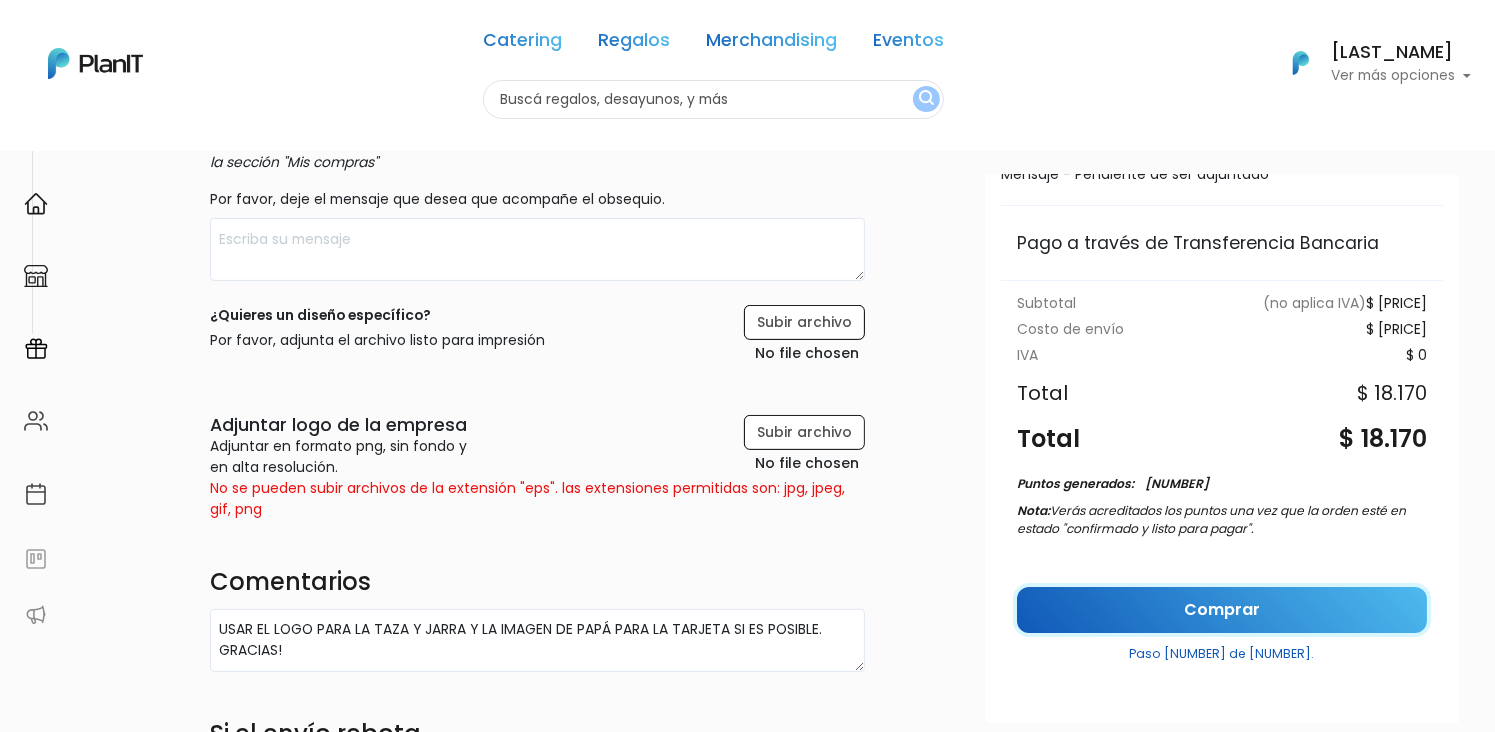 click on "Comprar" at bounding box center (1222, 610) 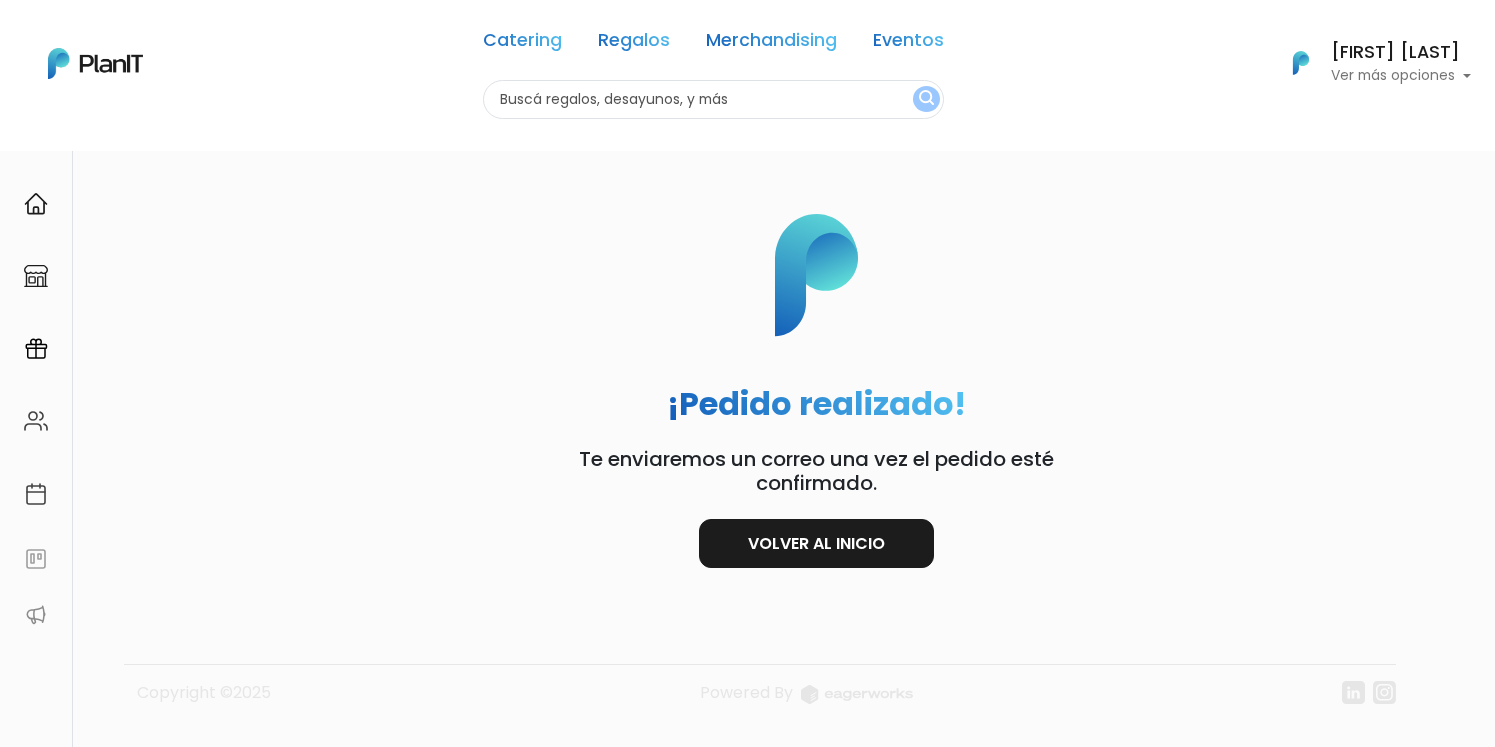 scroll, scrollTop: 0, scrollLeft: 0, axis: both 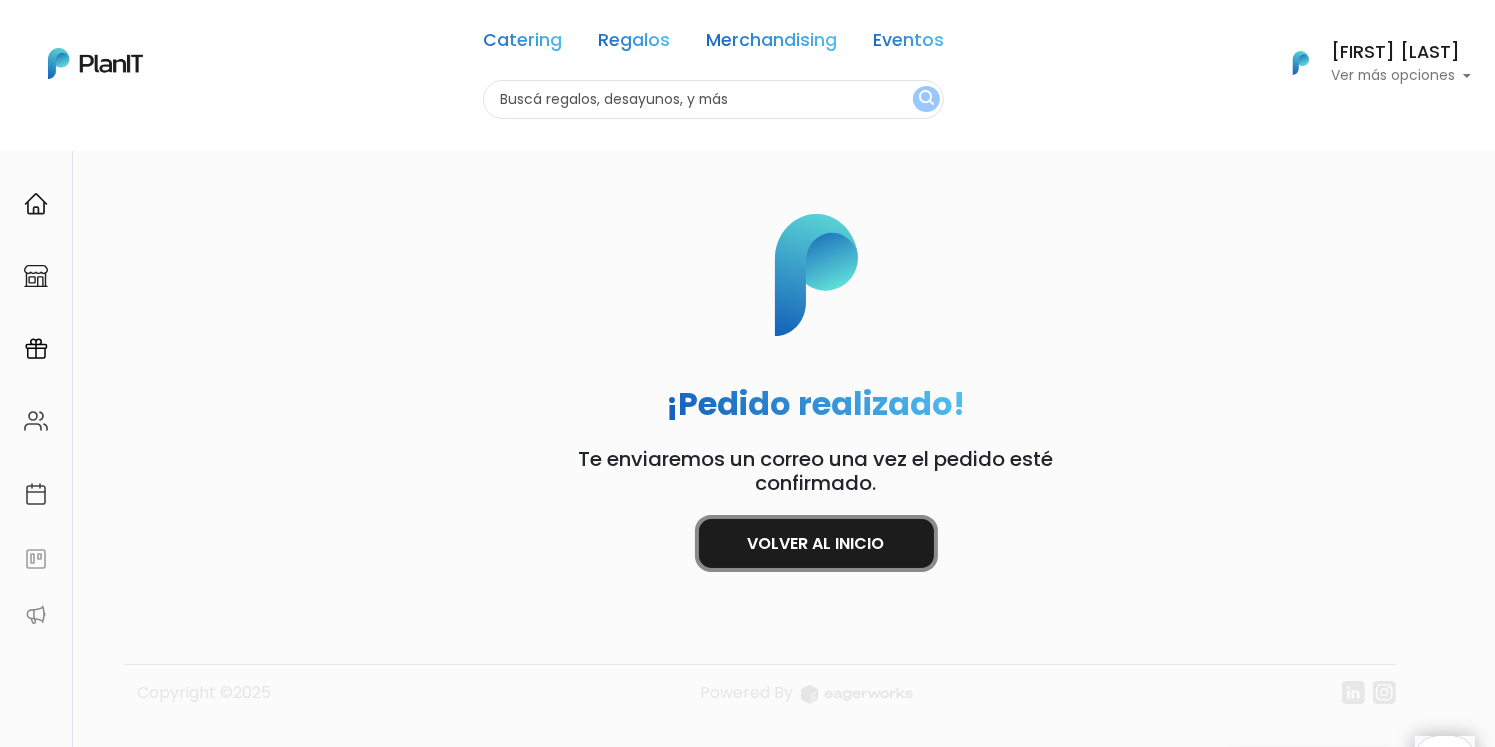 click on "Volver al inicio" at bounding box center [816, 543] 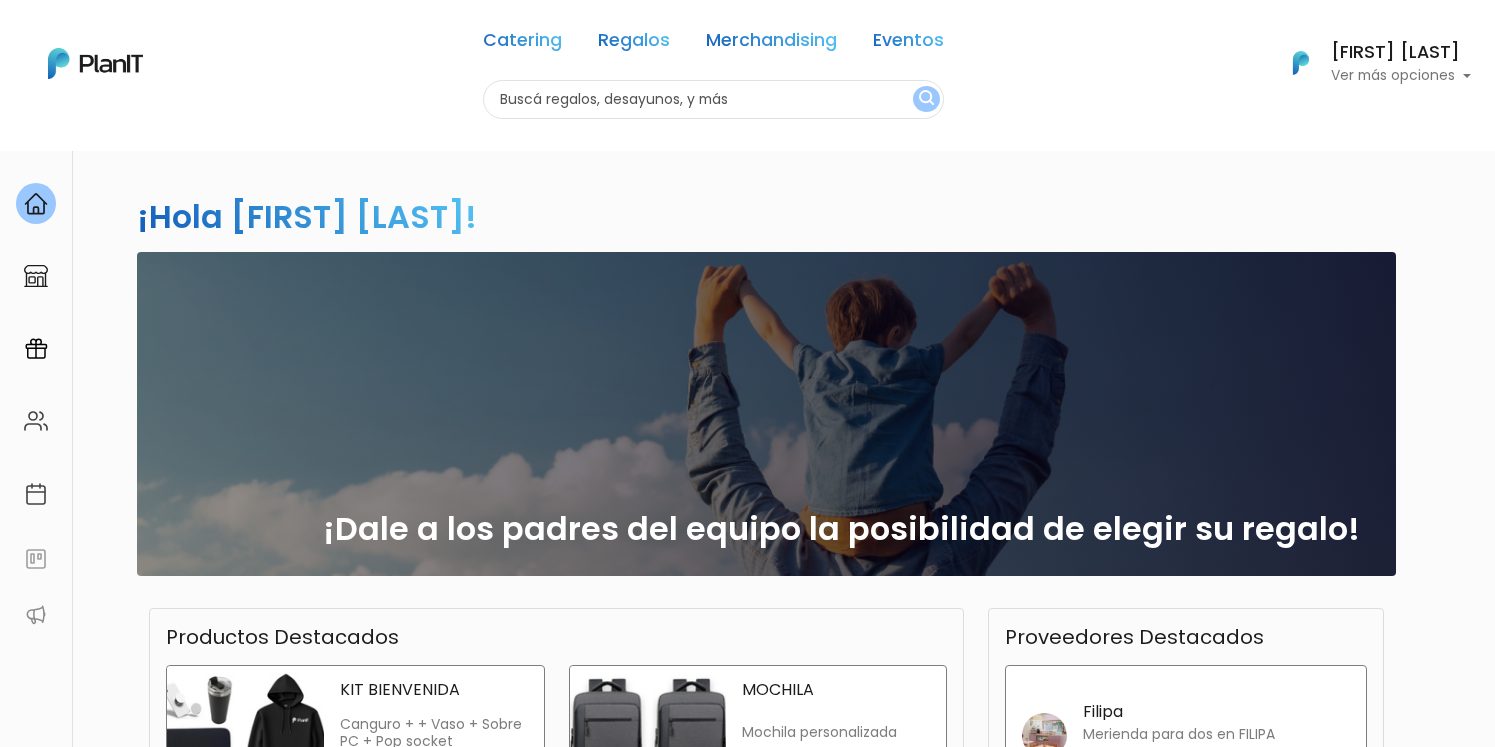 scroll, scrollTop: 0, scrollLeft: 0, axis: both 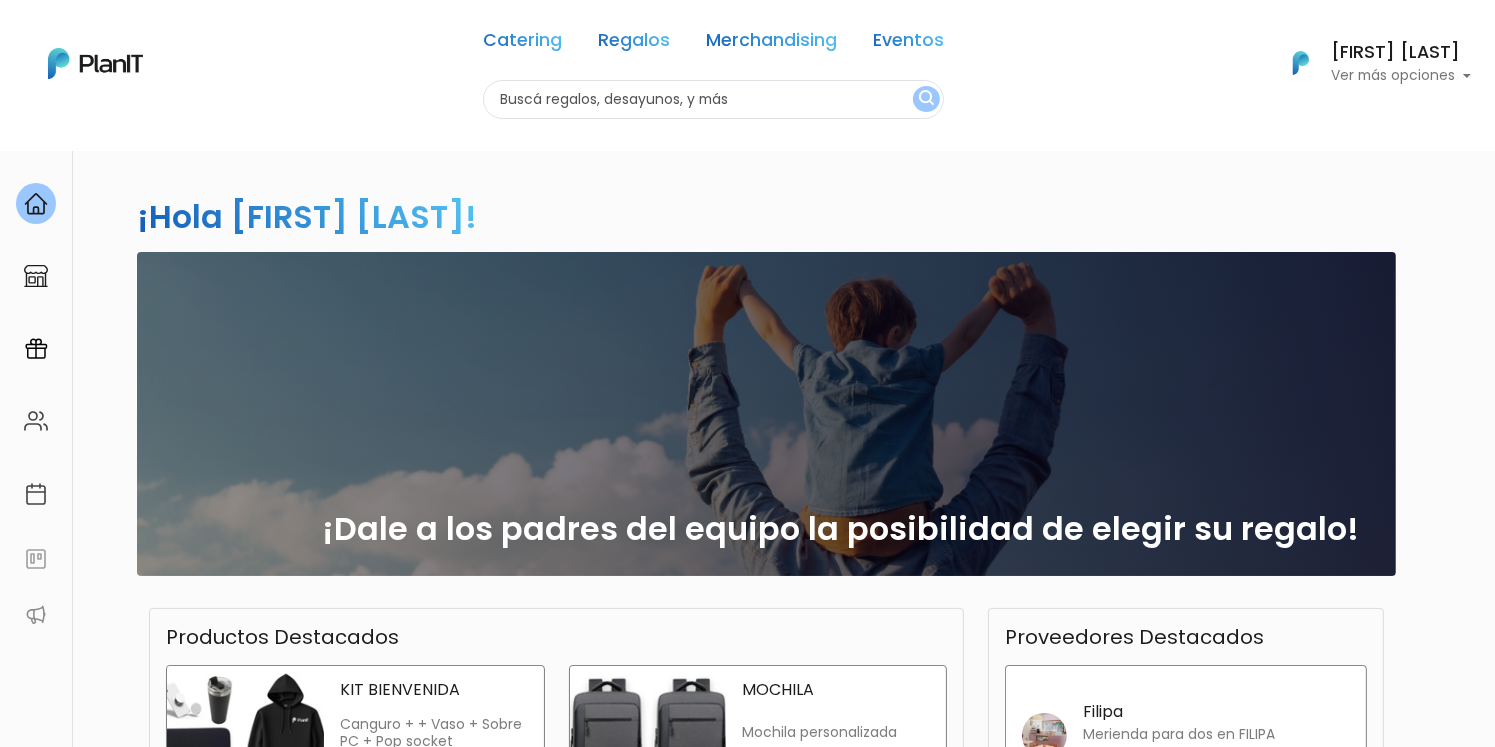 click on "Ver más opciones" at bounding box center (1401, 76) 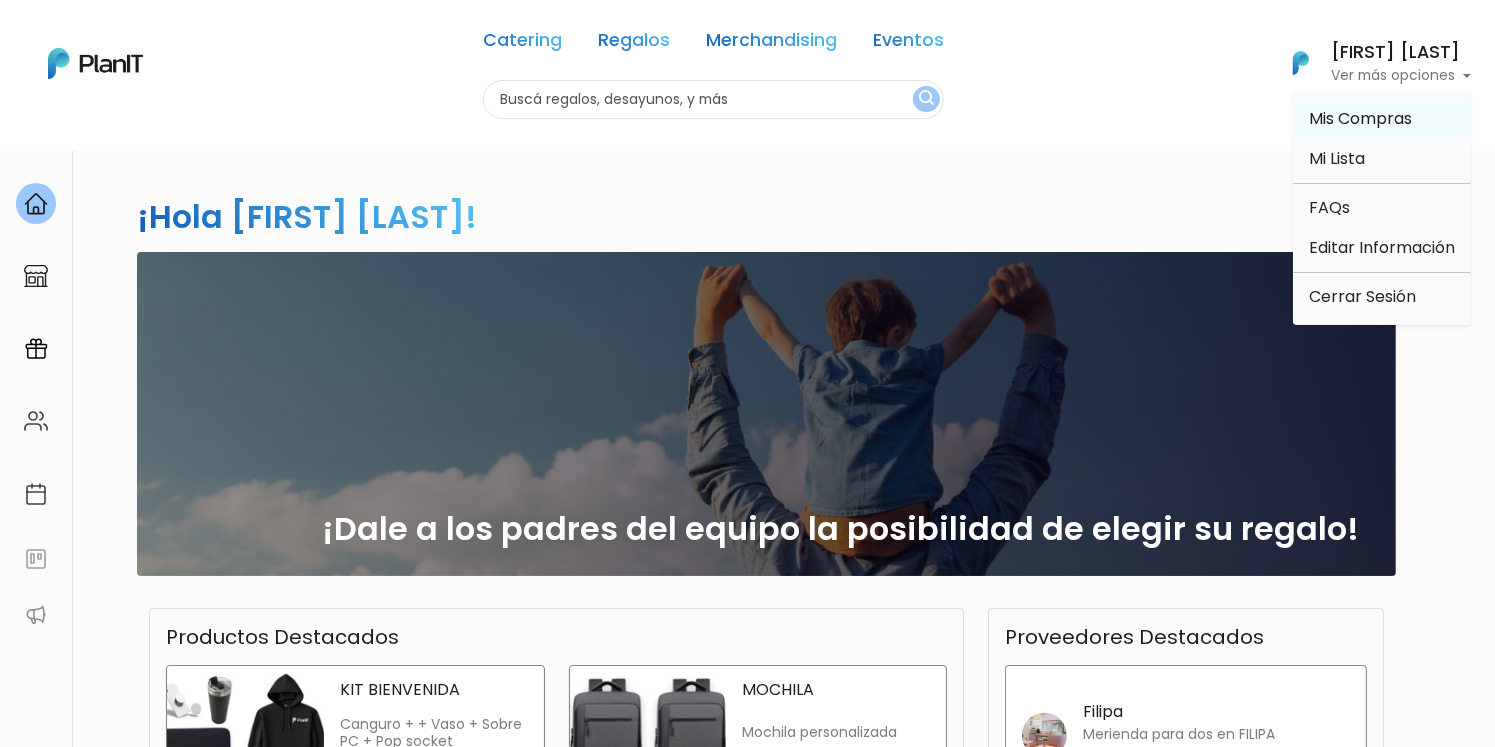 click on "Mis Compras" at bounding box center (1382, 119) 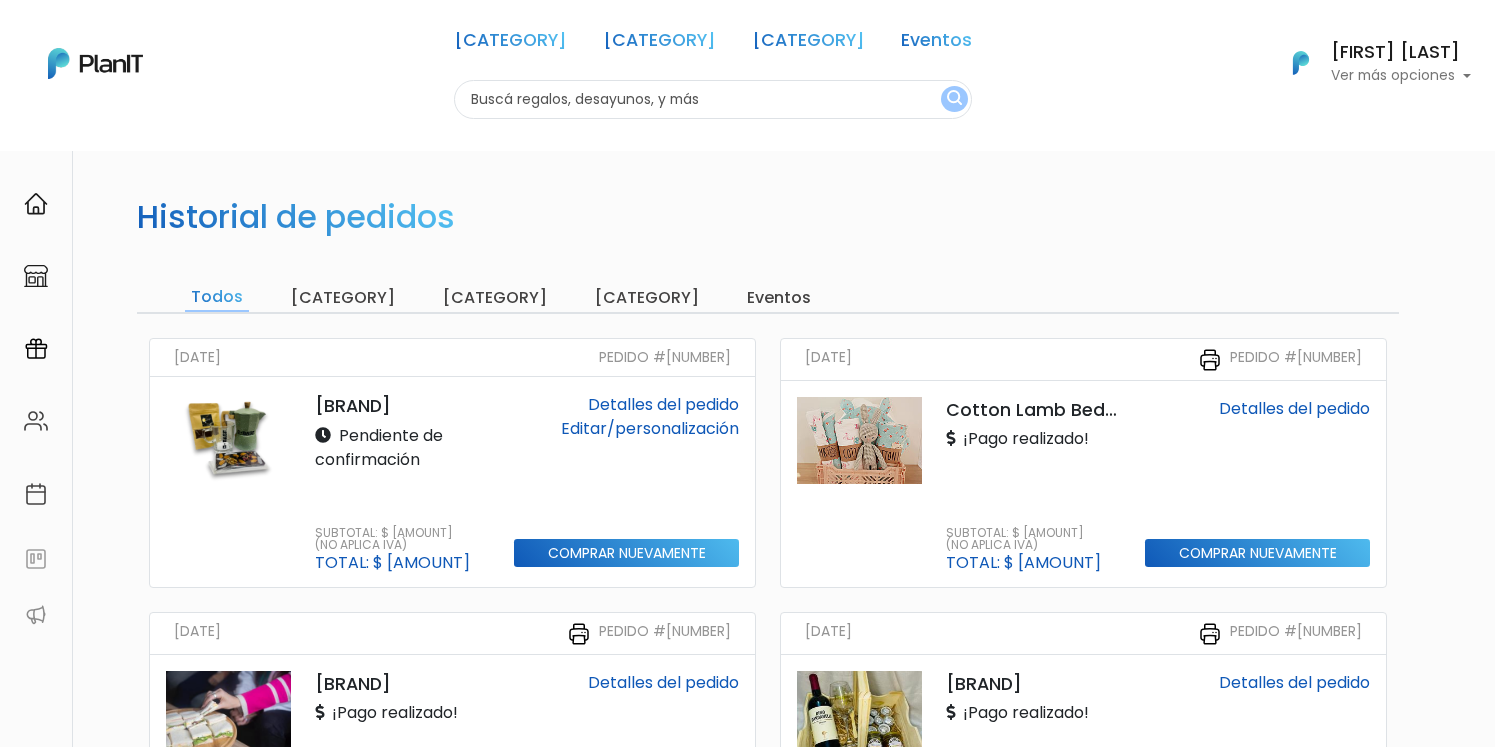 scroll, scrollTop: 0, scrollLeft: 0, axis: both 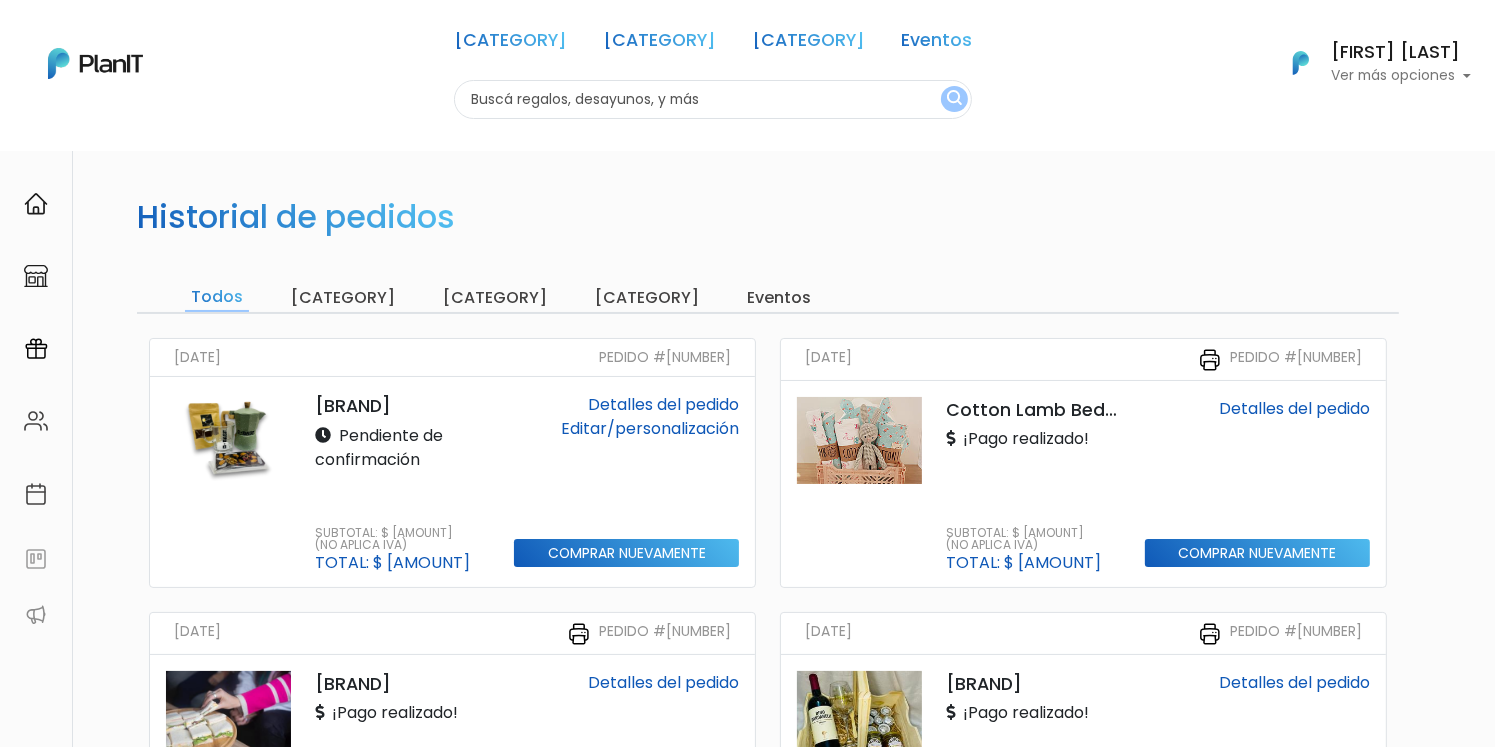 click on "Detalles del pedido" at bounding box center [663, 404] 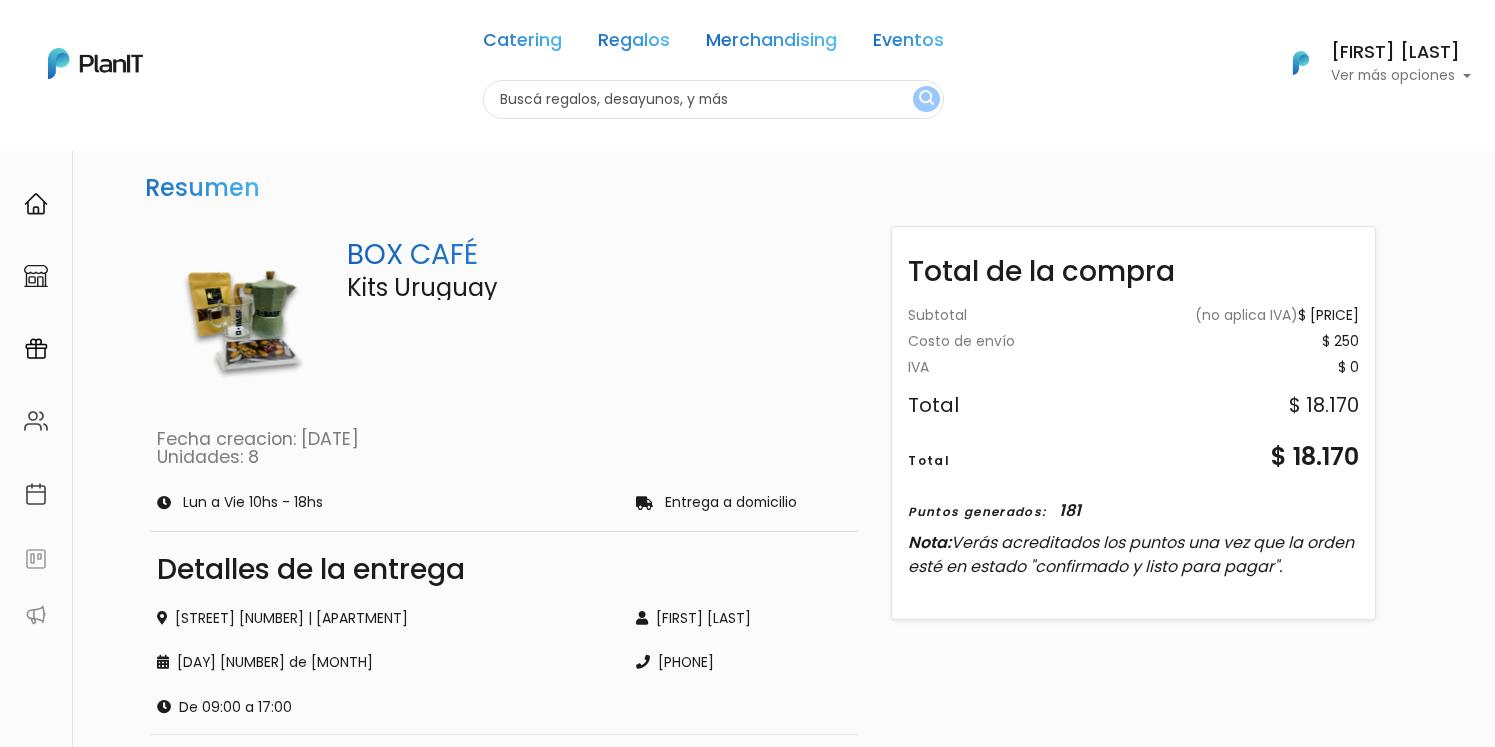 scroll, scrollTop: 0, scrollLeft: 0, axis: both 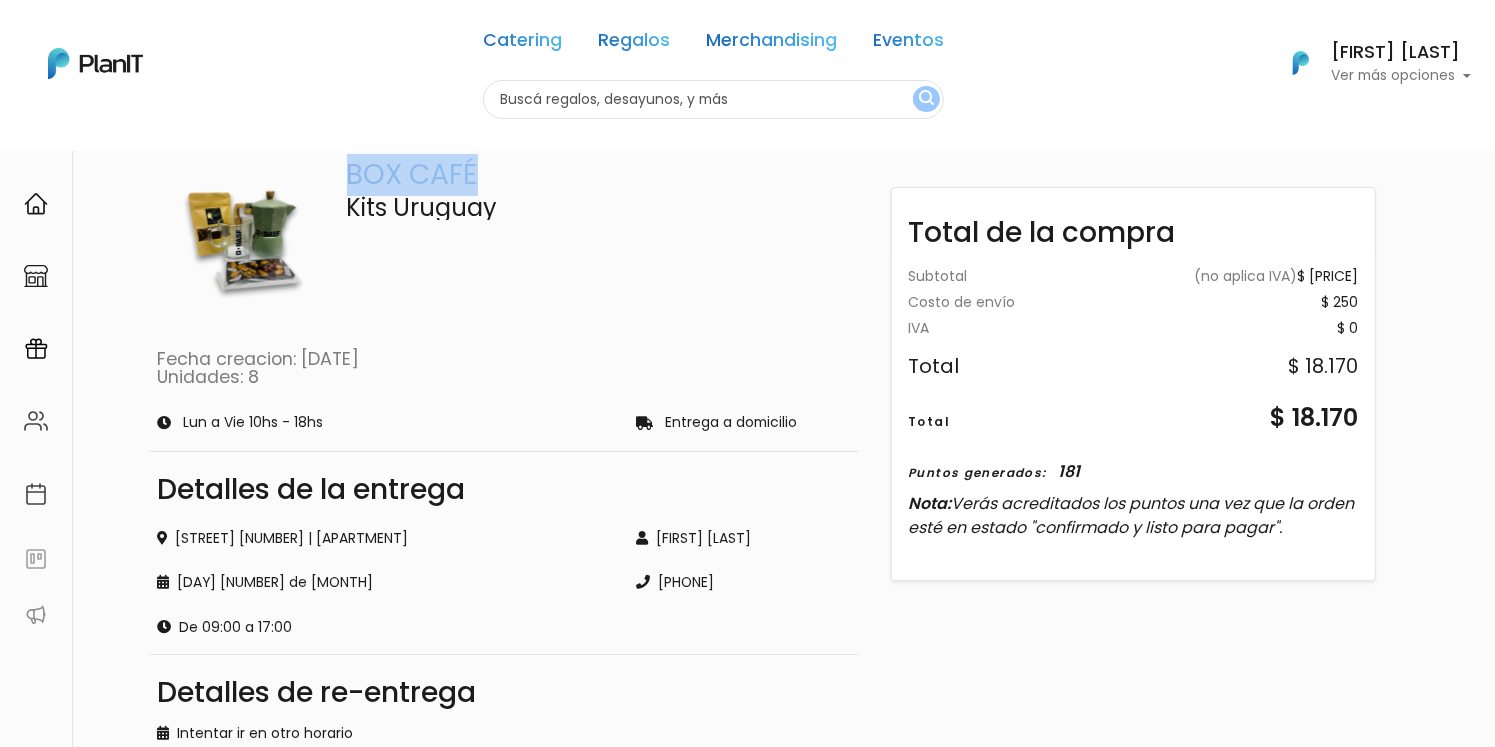 drag, startPoint x: 350, startPoint y: 170, endPoint x: 521, endPoint y: 153, distance: 171.84296 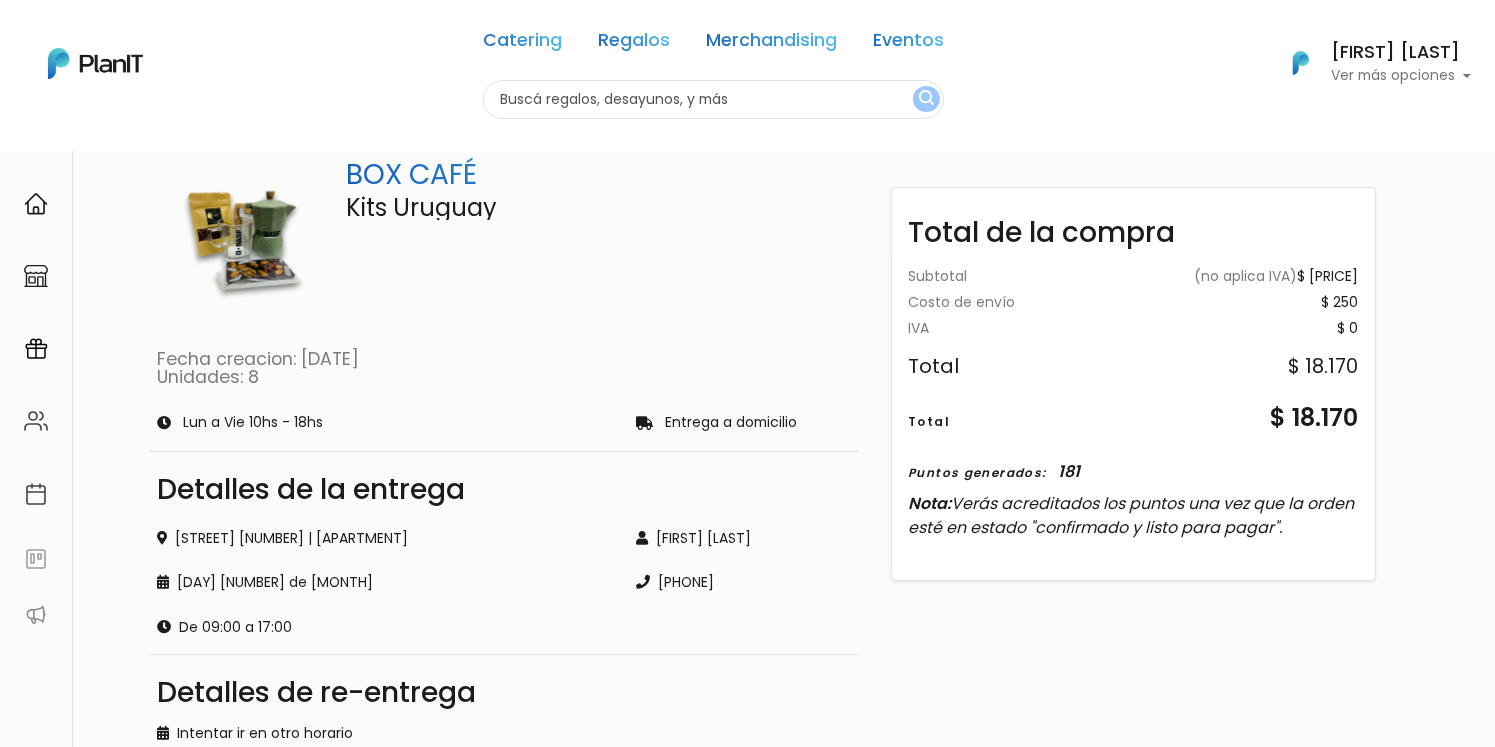 click at bounding box center [713, 99] 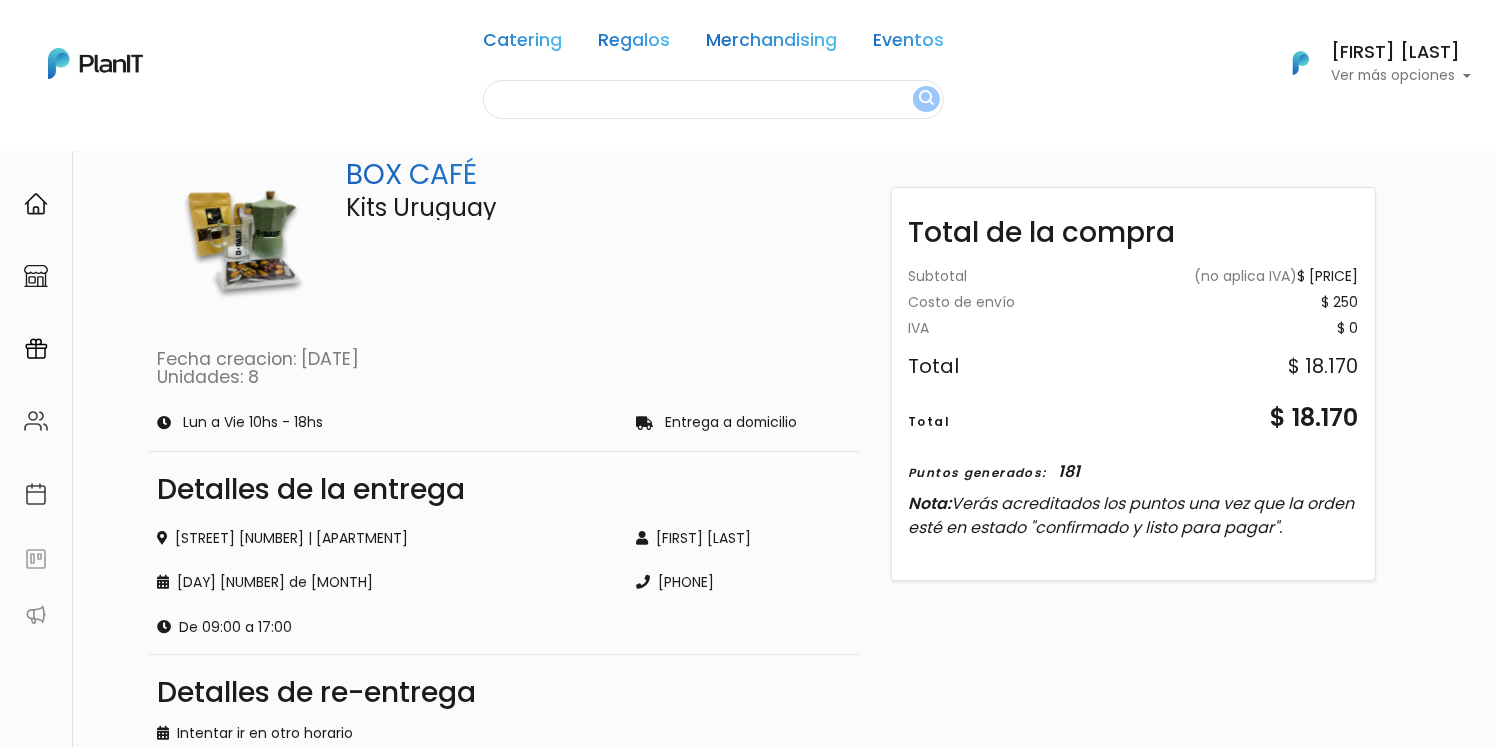 paste on "BOX CAFÉ" 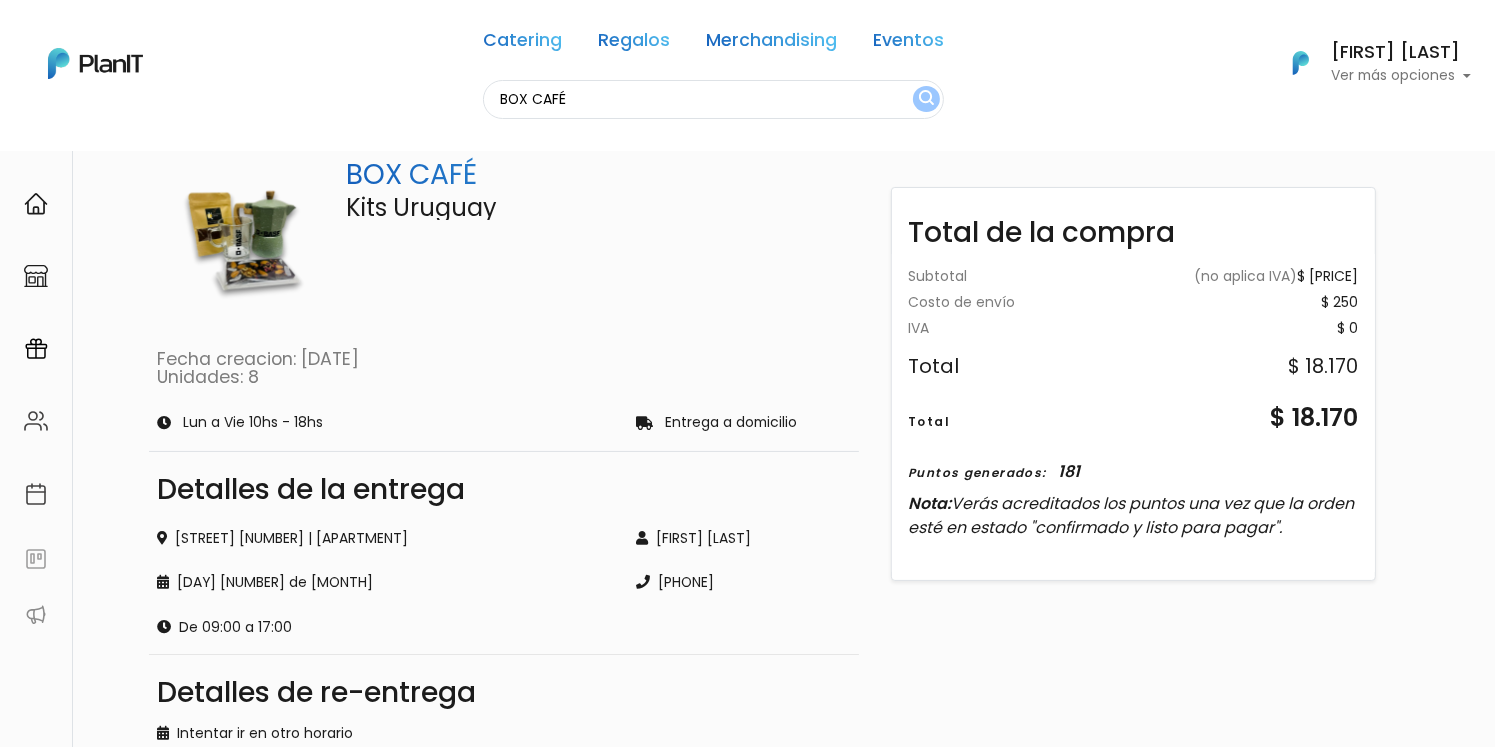 type on "BOX CAFÉ" 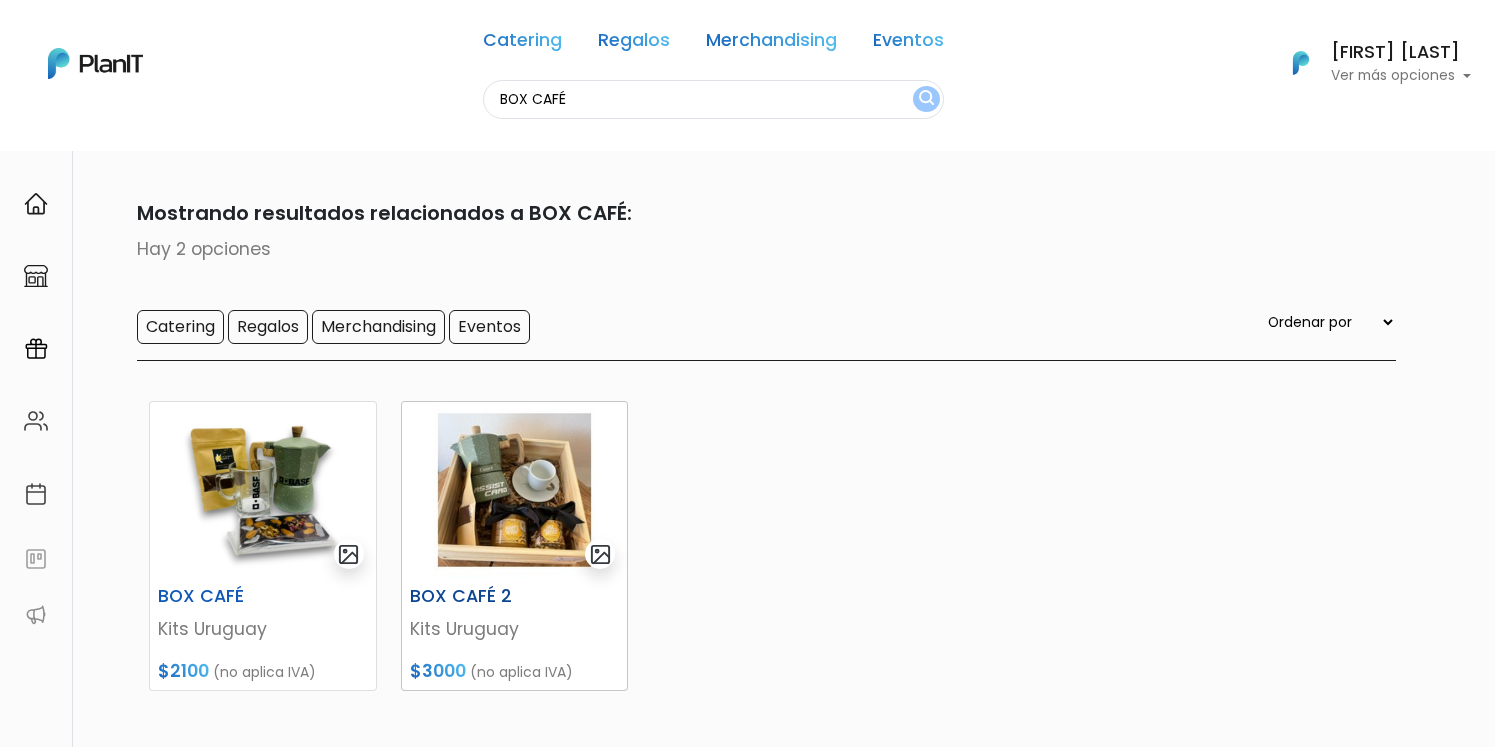 scroll, scrollTop: 0, scrollLeft: 0, axis: both 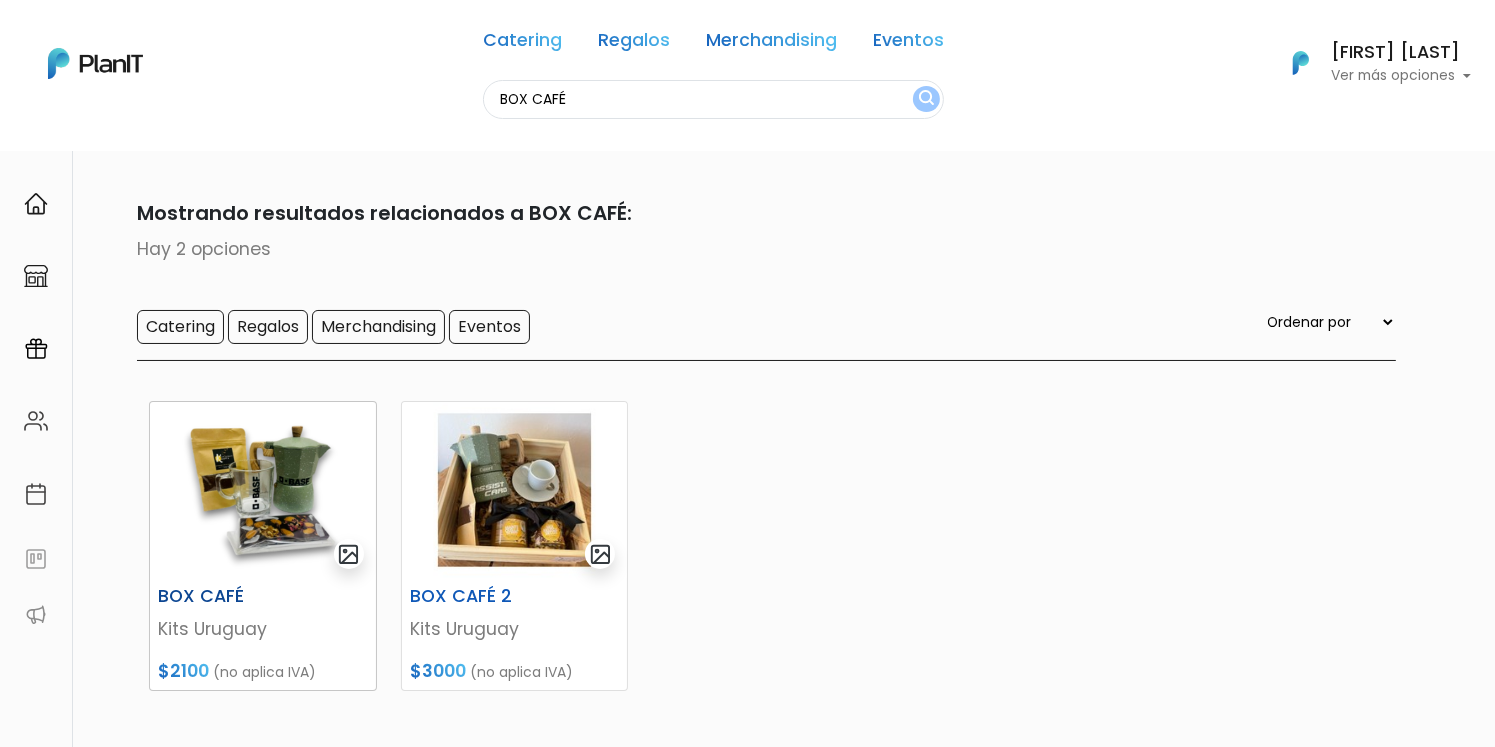 click at bounding box center (263, 490) 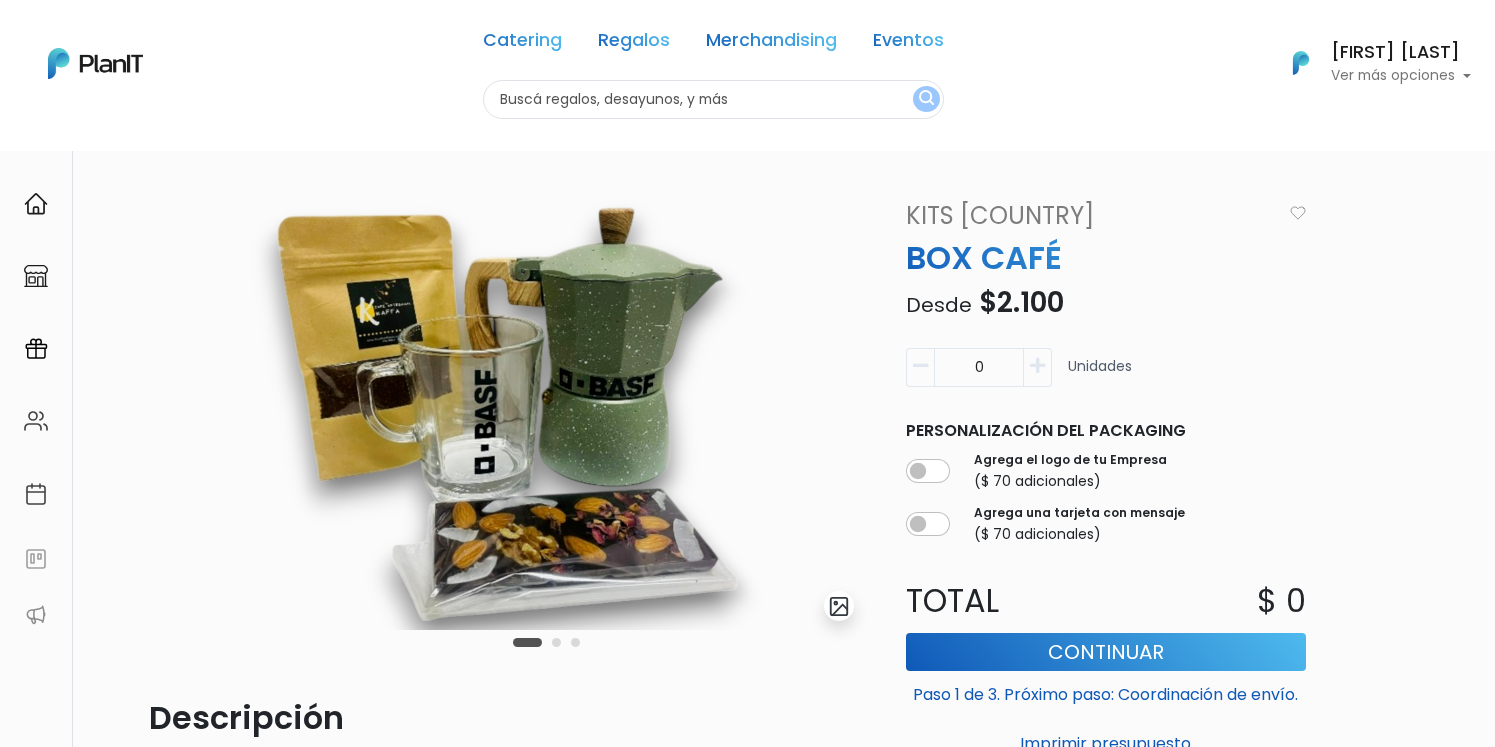 scroll, scrollTop: 0, scrollLeft: 0, axis: both 